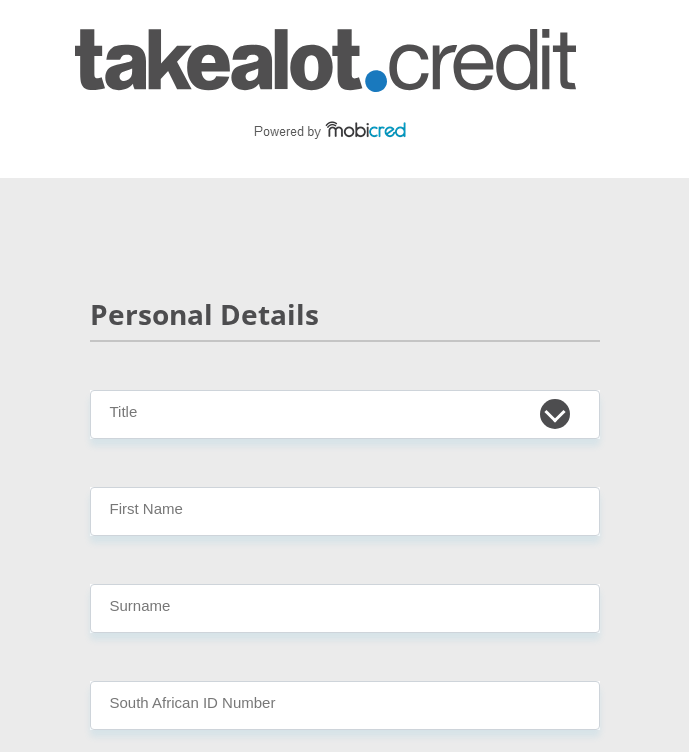 scroll, scrollTop: 0, scrollLeft: 0, axis: both 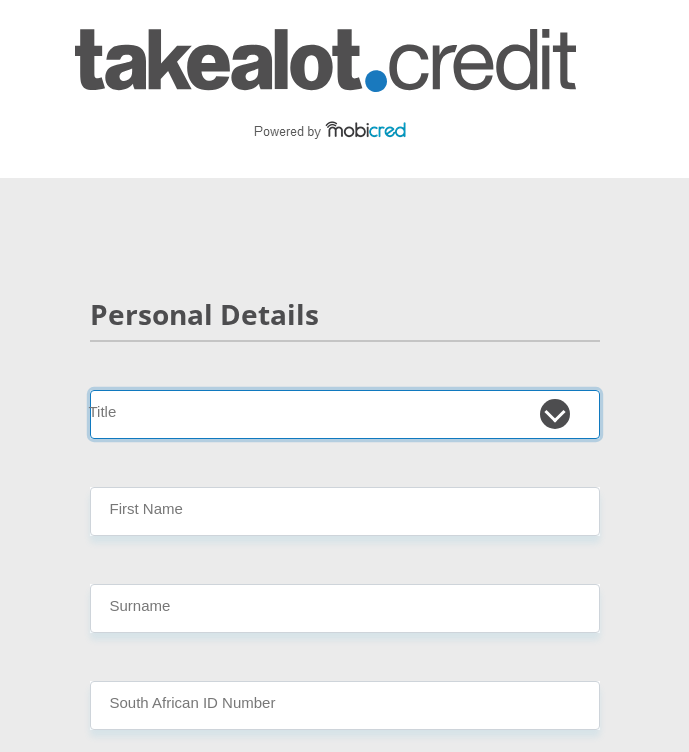click on "Mr
Ms
Mrs
Dr
Other" at bounding box center [345, 414] 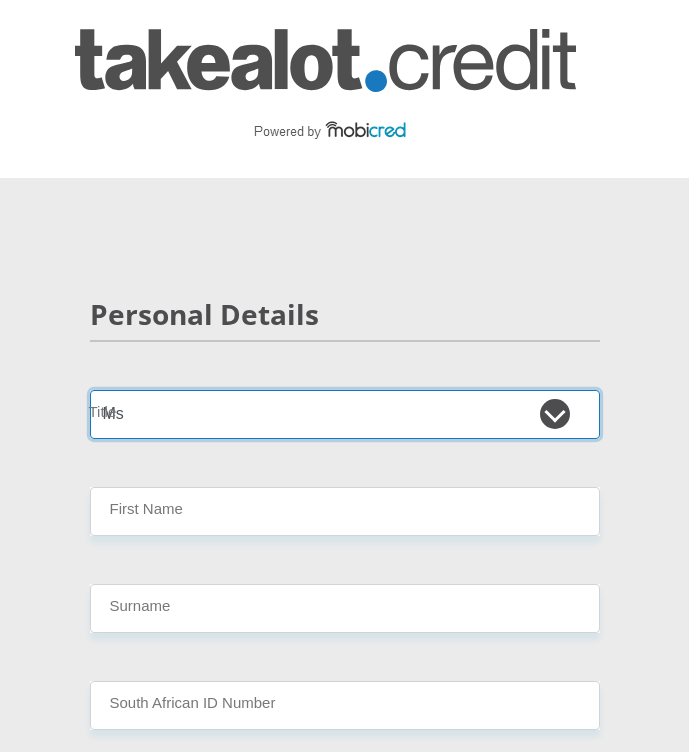 click on "Mr
Ms
Mrs
Dr
Other" at bounding box center (345, 414) 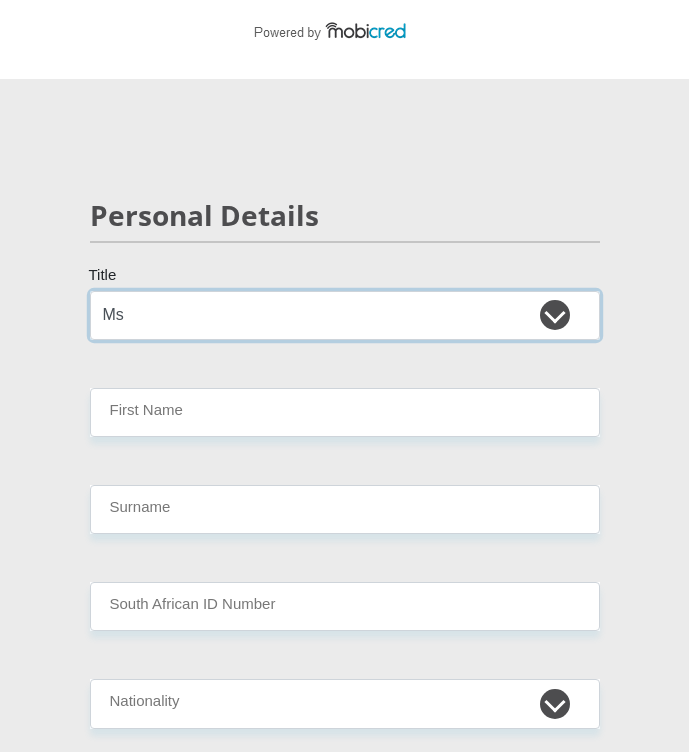 scroll, scrollTop: 100, scrollLeft: 0, axis: vertical 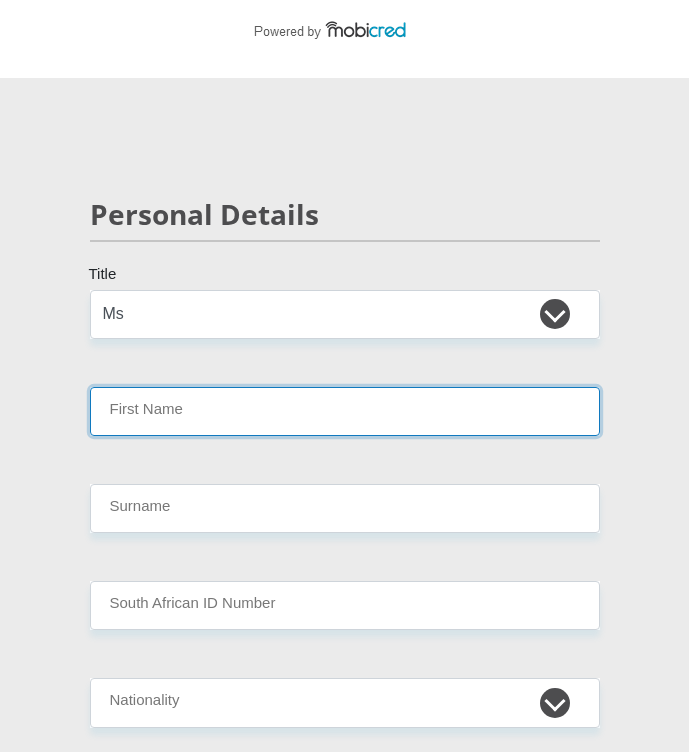 click on "First Name" at bounding box center [345, 411] 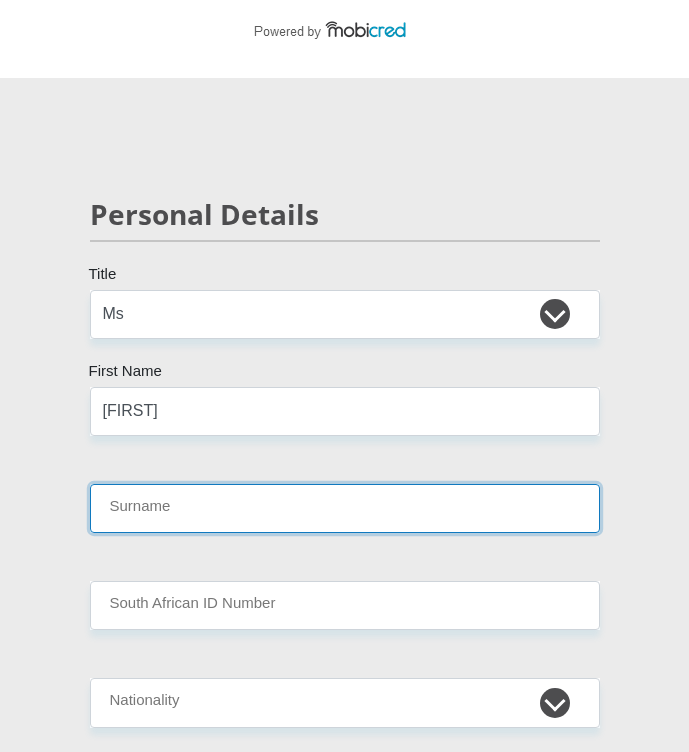 click on "Surname" at bounding box center (345, 508) 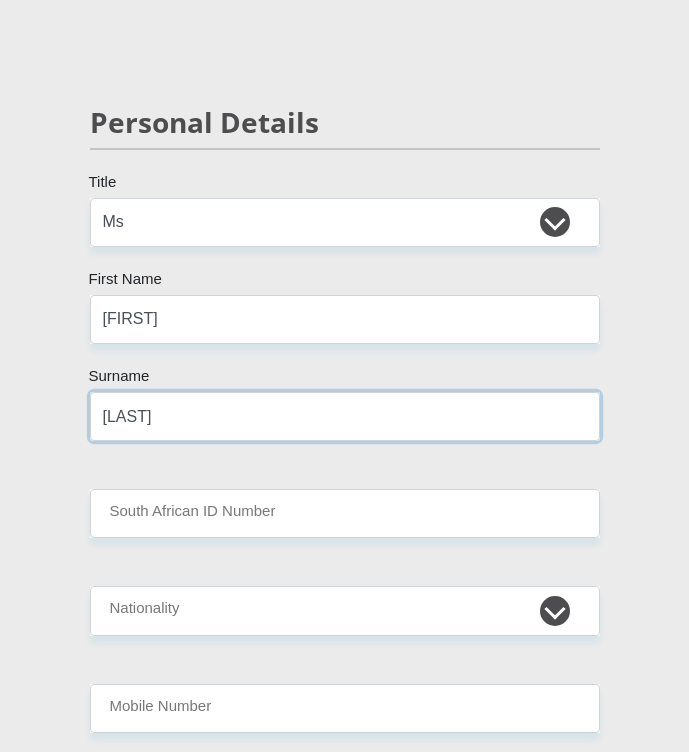 scroll, scrollTop: 300, scrollLeft: 0, axis: vertical 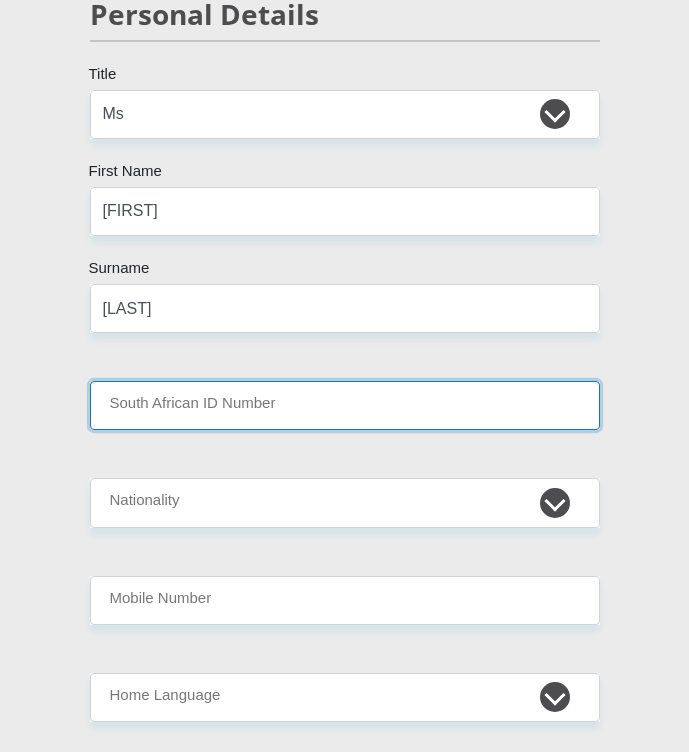 click on "South African ID Number" at bounding box center [345, 405] 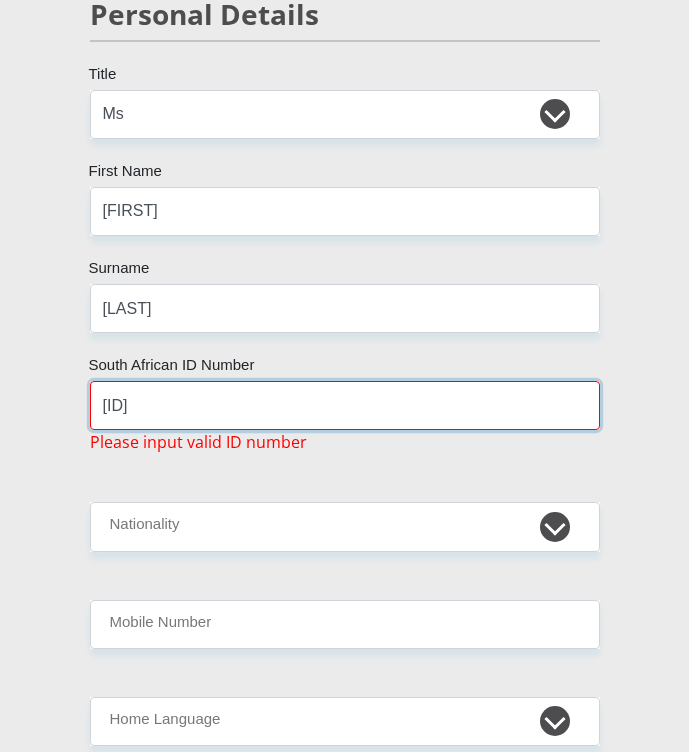 type on "[ID]" 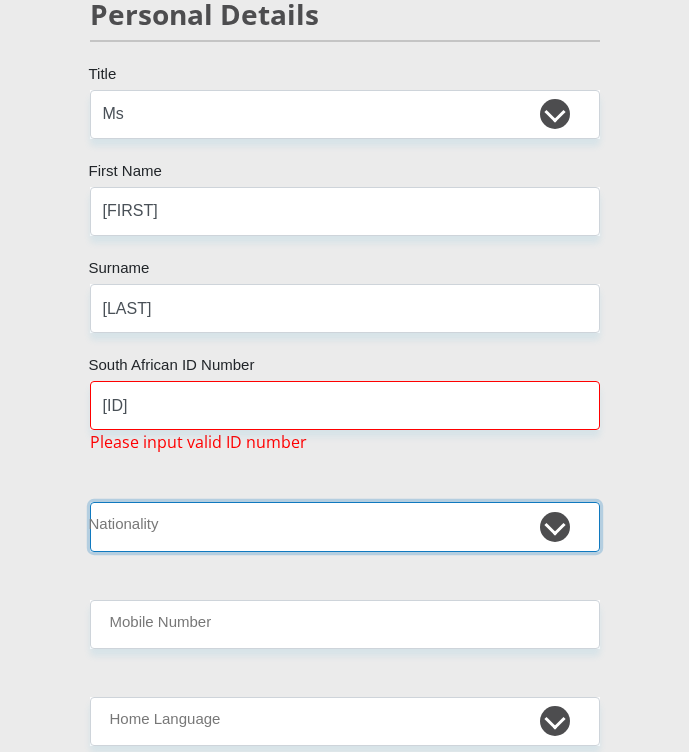 click on "South Africa
Afghanistan
Aland Islands
Albania
Algeria
America Samoa
American Virgin Islands
Andorra
Angola
Anguilla
Antarctica
Antigua and Barbuda
Argentina
Armenia
Aruba
Ascension Island
Australia
Austria
Azerbaijan
Bahamas
Bahrain
Bangladesh
Barbados
Chad" at bounding box center [345, 526] 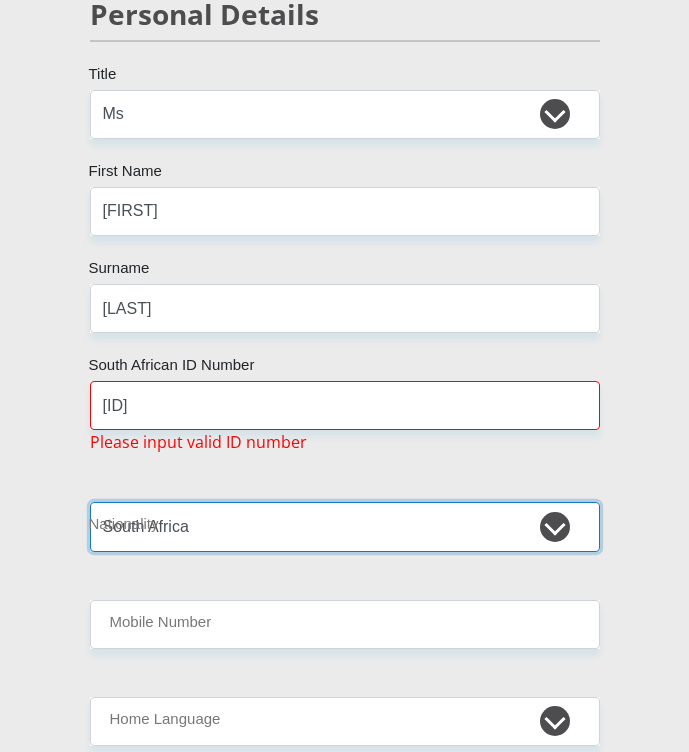 click on "South Africa
Afghanistan
Aland Islands
Albania
Algeria
America Samoa
American Virgin Islands
Andorra
Angola
Anguilla
Antarctica
Antigua and Barbuda
Argentina
Armenia
Aruba
Ascension Island
Australia
Austria
Azerbaijan
Bahamas
Bahrain
Bangladesh
Barbados
Chad" at bounding box center [345, 526] 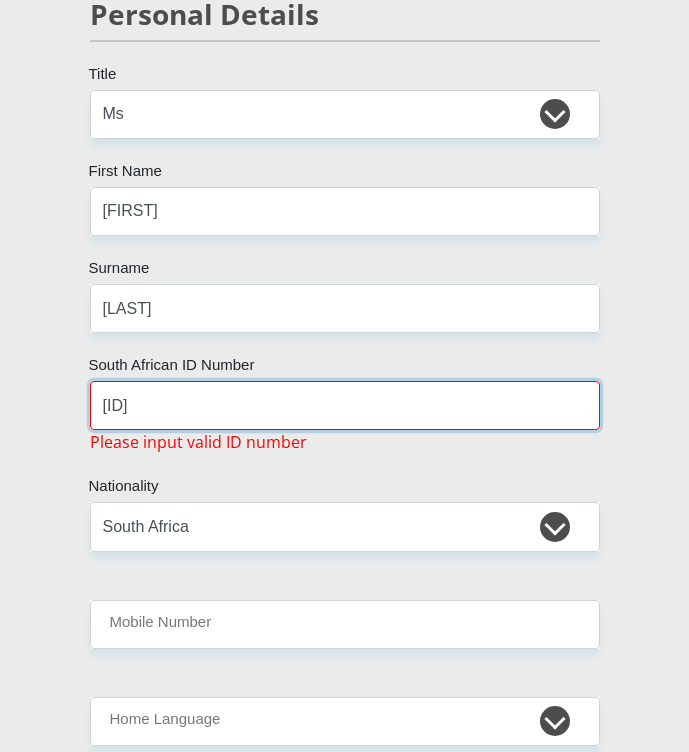click on "[ID]" at bounding box center (345, 405) 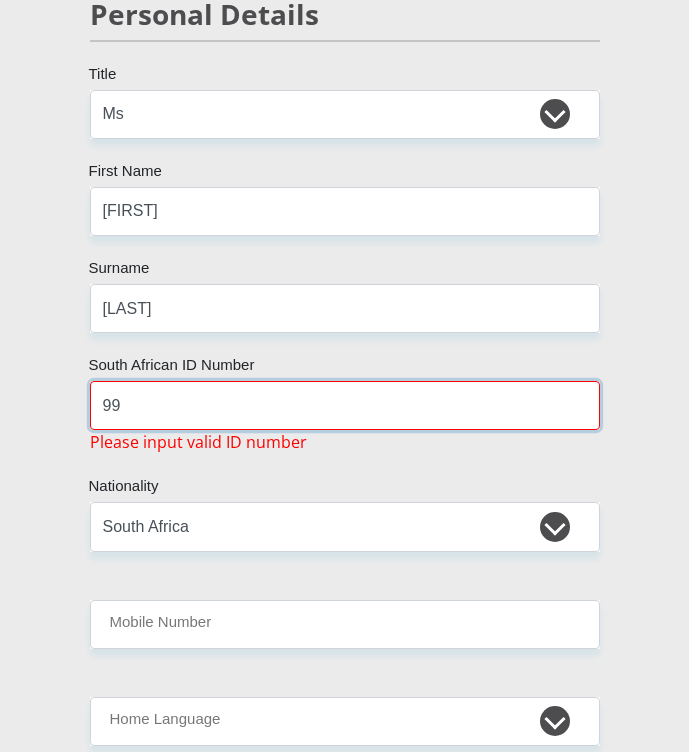 type on "9" 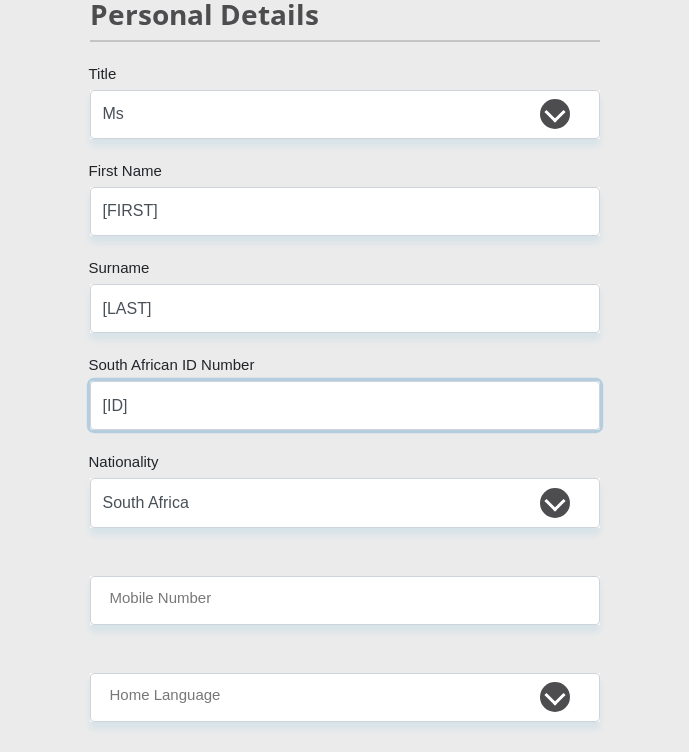scroll, scrollTop: 400, scrollLeft: 0, axis: vertical 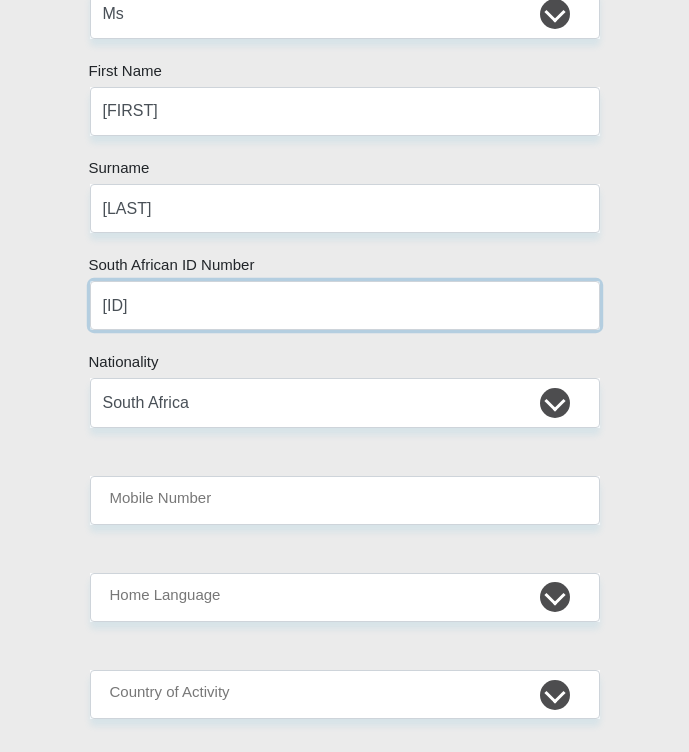 type on "[ID]" 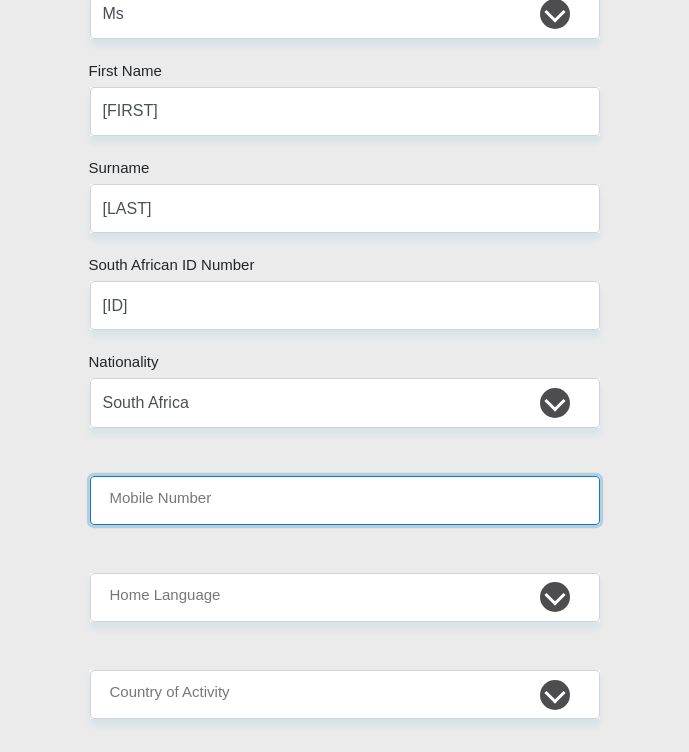 click on "Mobile Number" at bounding box center (345, 500) 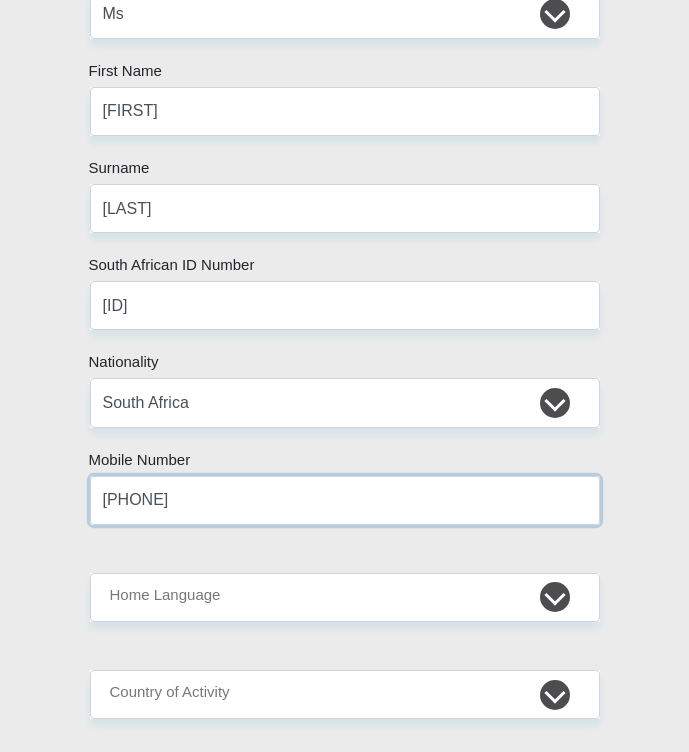 type on "[PHONE]" 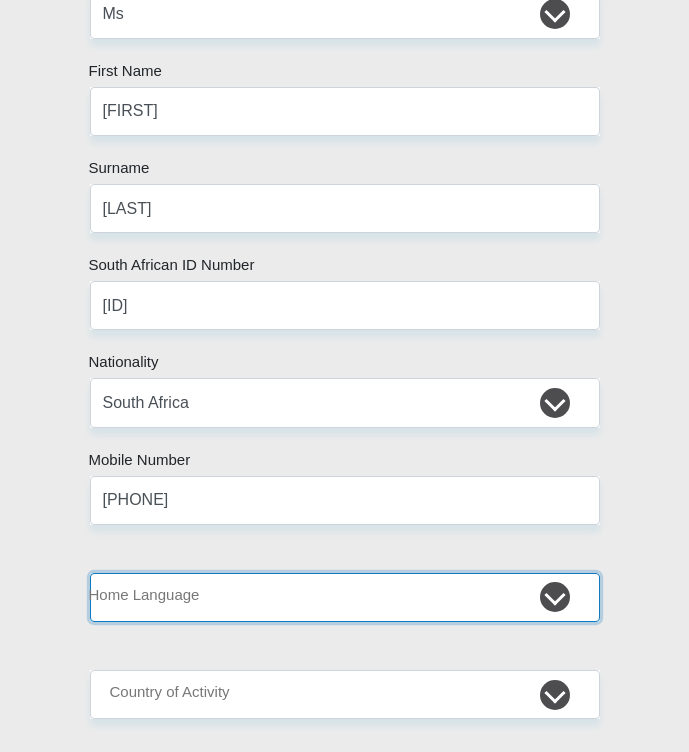 click on "Afrikaans
English
Sepedi
South Ndebele
Southern Sotho
Swati
Tsonga
Tswana
Venda
Xhosa
Zulu
Other" at bounding box center (345, 597) 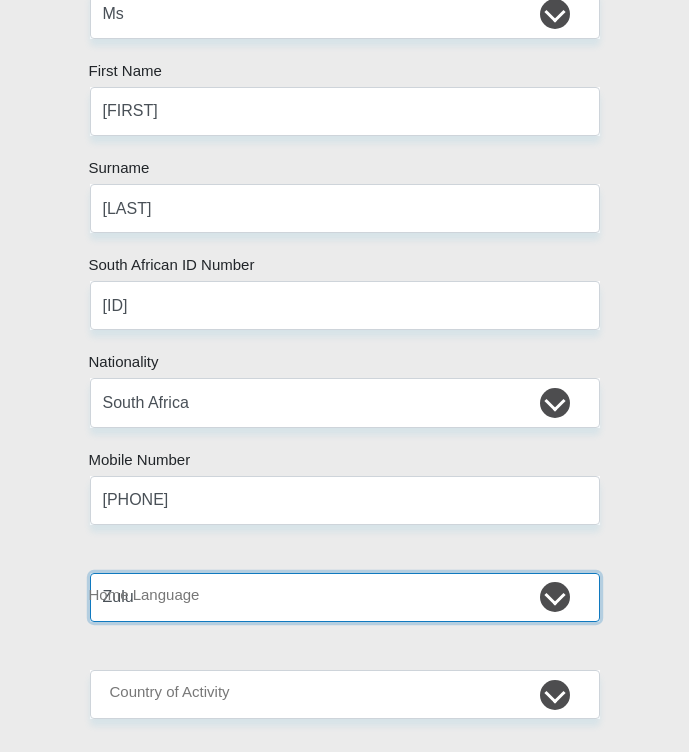 click on "Afrikaans
English
Sepedi
South Ndebele
Southern Sotho
Swati
Tsonga
Tswana
Venda
Xhosa
Zulu
Other" at bounding box center [345, 597] 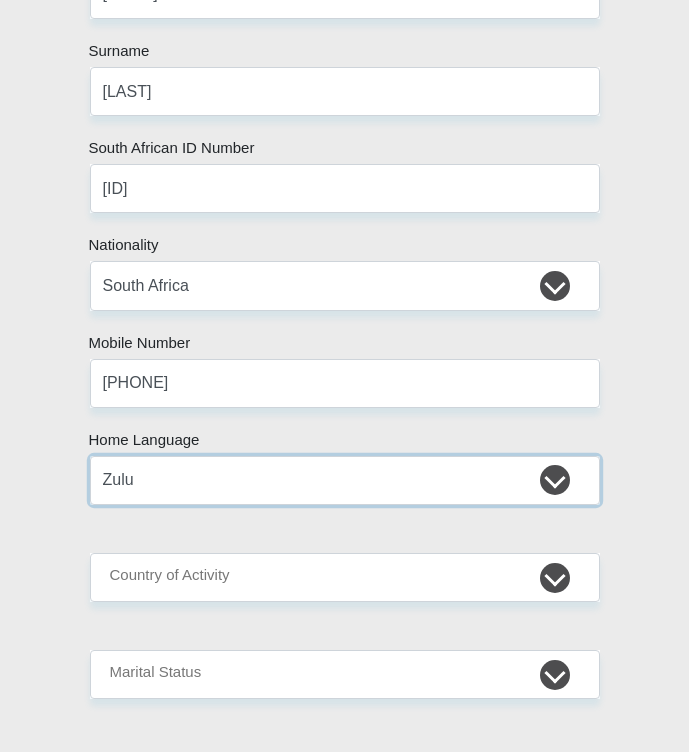 scroll, scrollTop: 700, scrollLeft: 0, axis: vertical 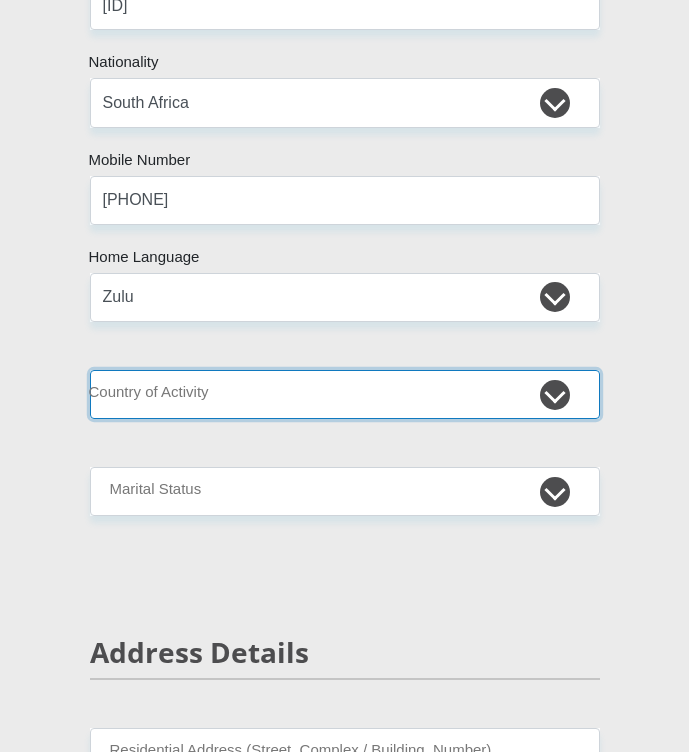 click on "South Africa
Afghanistan
Aland Islands
Albania
Algeria
America Samoa
American Virgin Islands
Andorra
Angola
Anguilla
Antarctica
Antigua and Barbuda
Argentina
Armenia
Aruba
Ascension Island
Australia
Austria
Azerbaijan
Chad" at bounding box center [345, 394] 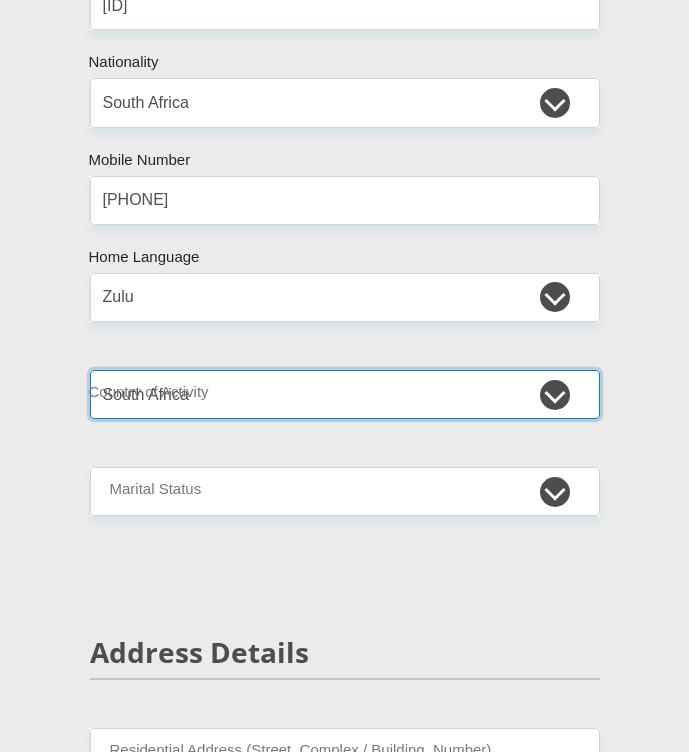 click on "South Africa
Afghanistan
Aland Islands
Albania
Algeria
America Samoa
American Virgin Islands
Andorra
Angola
Anguilla
Antarctica
Antigua and Barbuda
Argentina
Armenia
Aruba
Ascension Island
Australia
Austria
Azerbaijan
Chad" at bounding box center (345, 394) 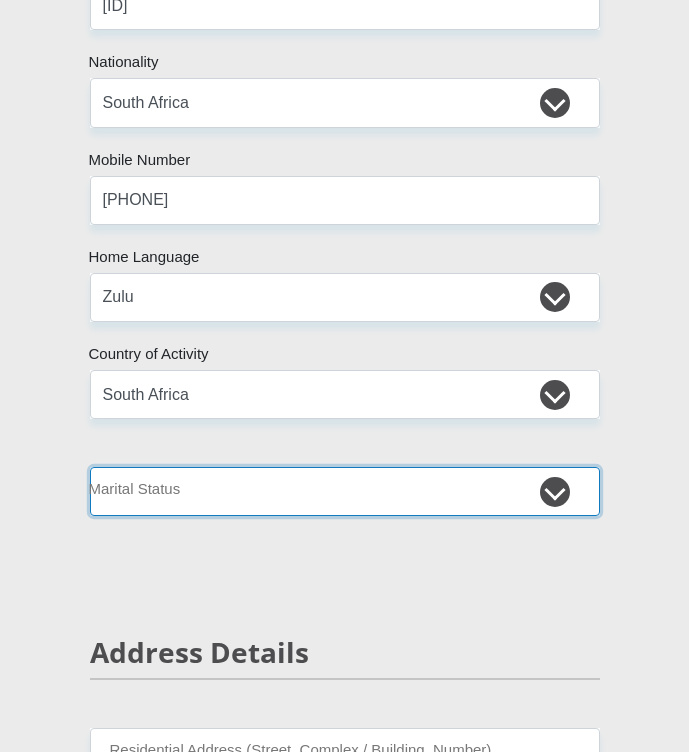click on "Married ANC
Single
Divorced
Widowed
Married COP or Customary Law" at bounding box center [345, 491] 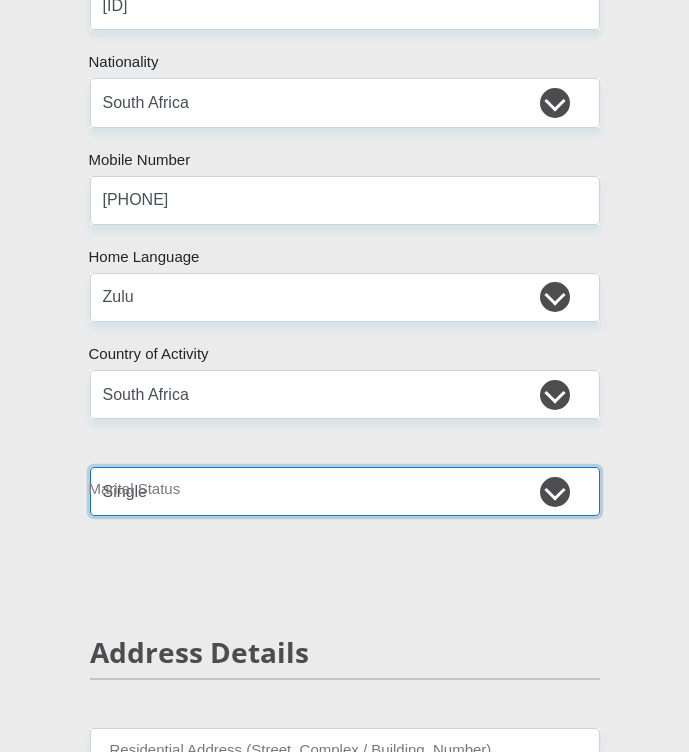 click on "Married ANC
Single
Divorced
Widowed
Married COP or Customary Law" at bounding box center (345, 491) 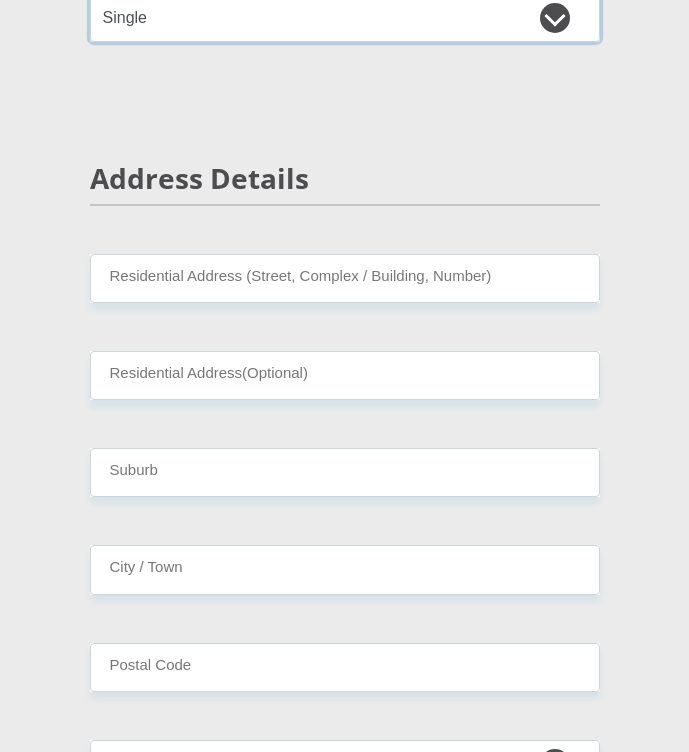 scroll, scrollTop: 1200, scrollLeft: 0, axis: vertical 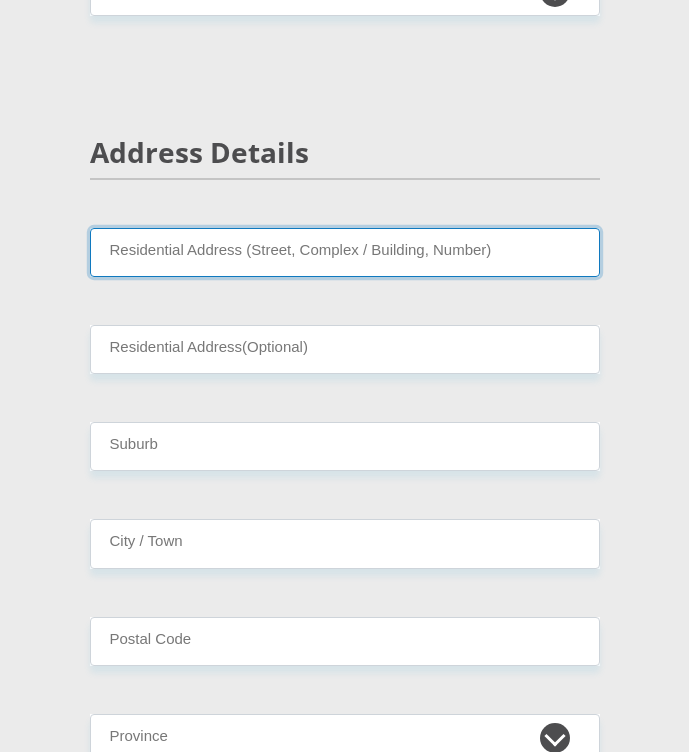 click on "Residential Address (Street, Complex / Building, Number)" at bounding box center (345, 252) 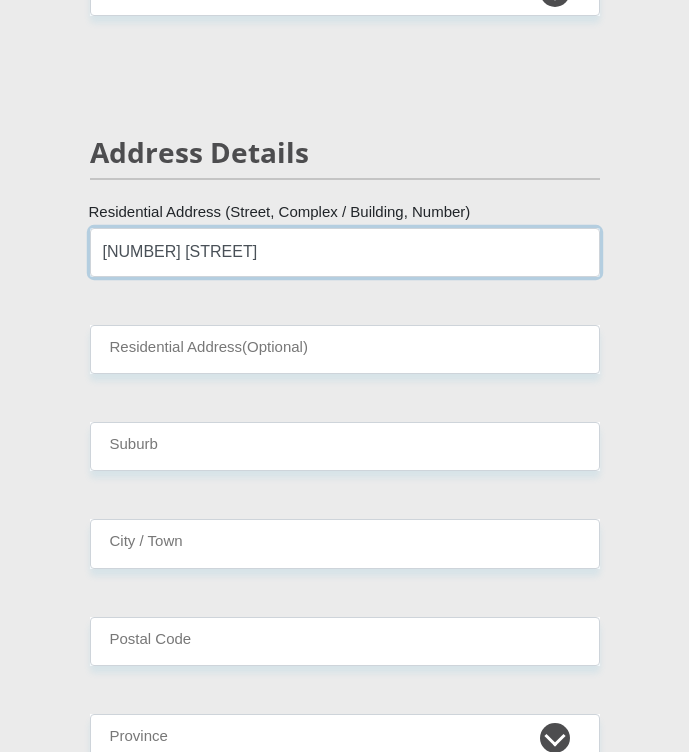 type on "[NUMBER] [STREET]" 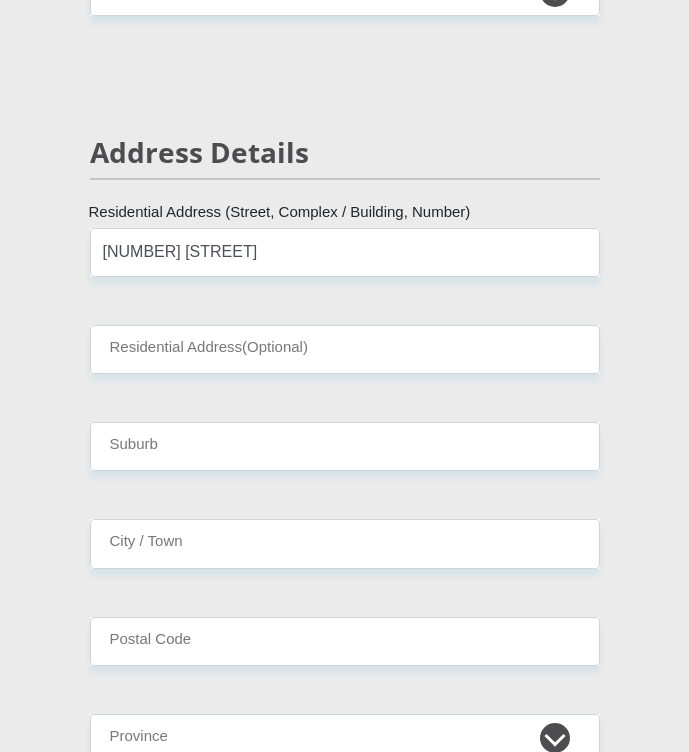 click on "[TITLE]
[FIRST]
[LAST]
[ID]
[MESSAGE]
[COUNTRY]
[COUNTRY]
[COUNTRY]
[COUNTRY]
[COUNTRY]
[COUNTRY]
[COUNTRY]
[COUNTRY]
[COUNTRY]
[COUNTRY]
[COUNTRY]
[COUNTRY]  [COUNTRY]" at bounding box center [345, 3294] 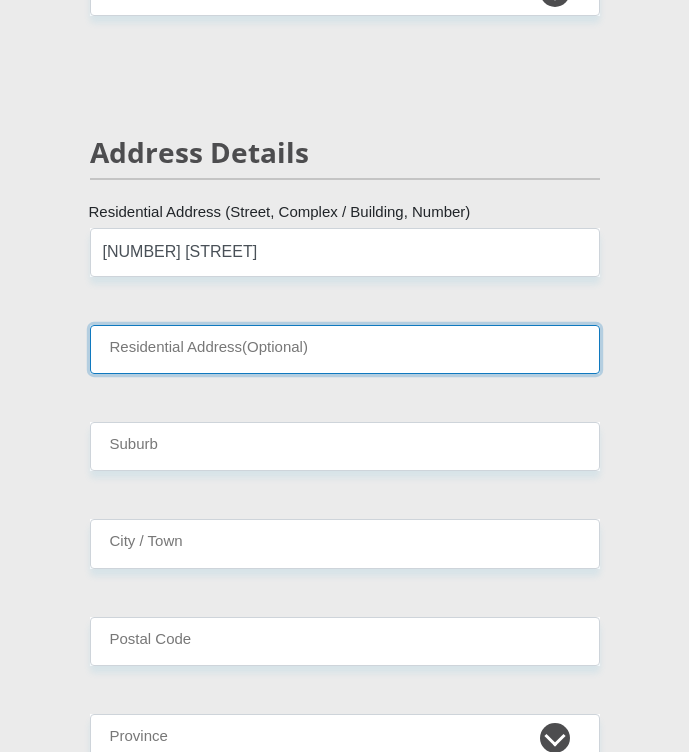 click on "Residential Address(Optional)" at bounding box center (345, 349) 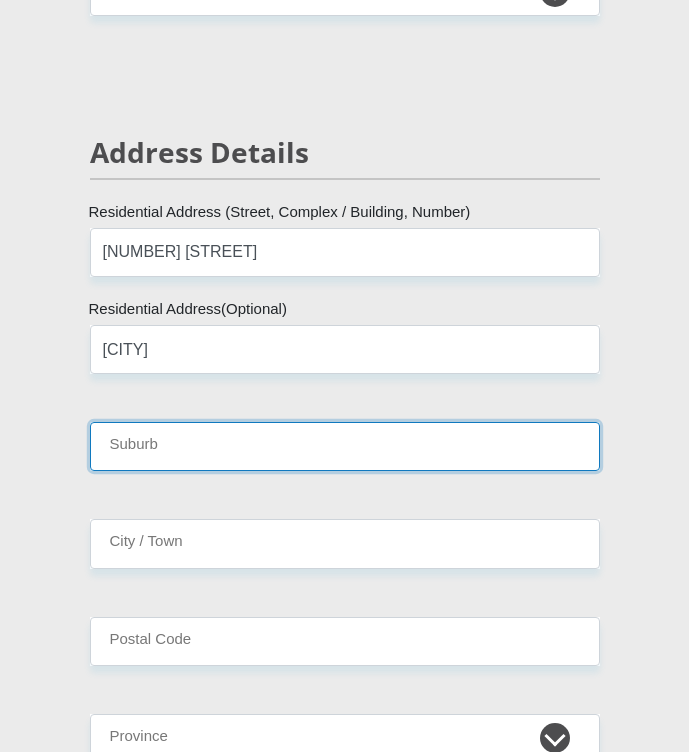 click on "Suburb" at bounding box center [345, 446] 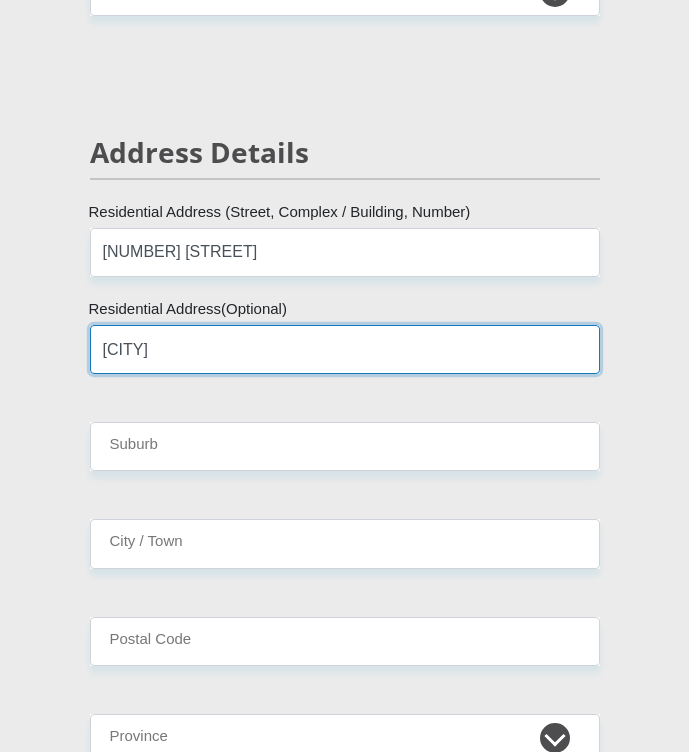click on "[CITY]" at bounding box center [345, 349] 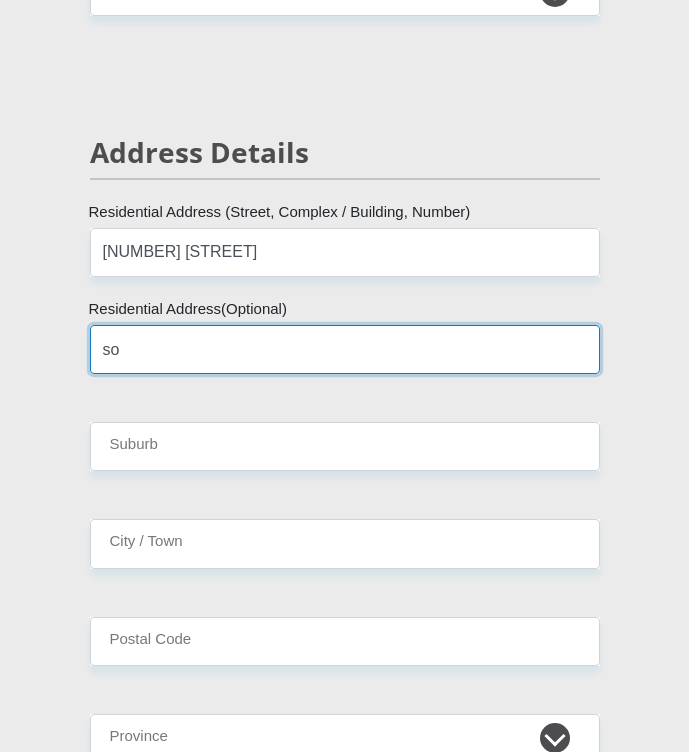 type on "s" 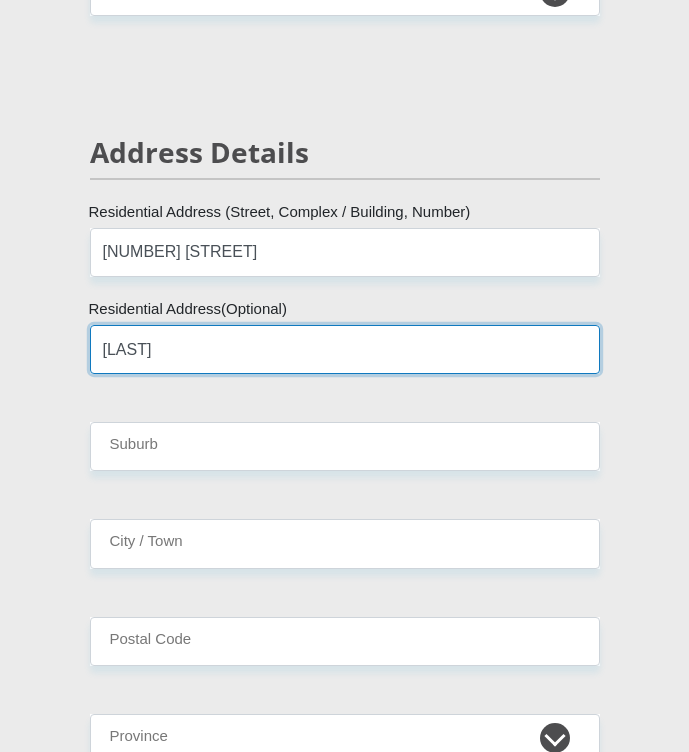 type on "[LAST]" 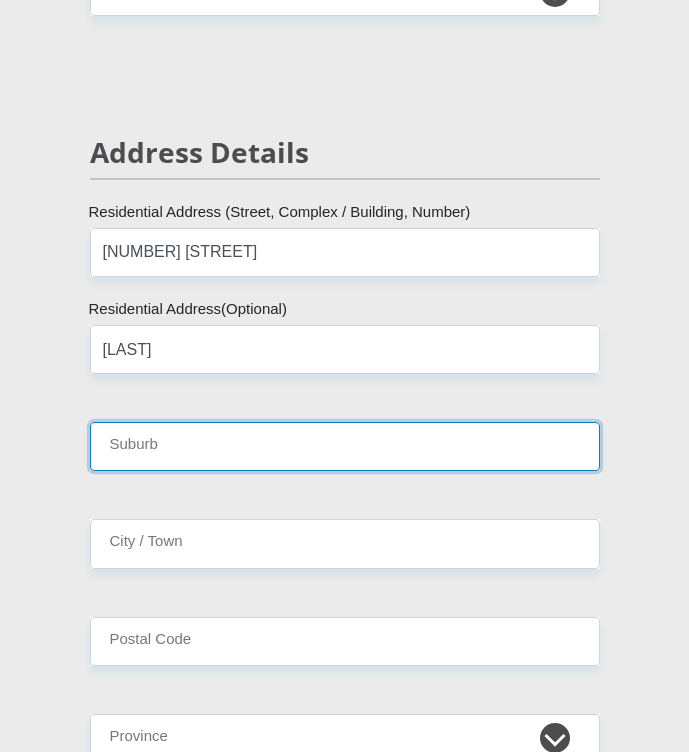 click on "Suburb" at bounding box center (345, 446) 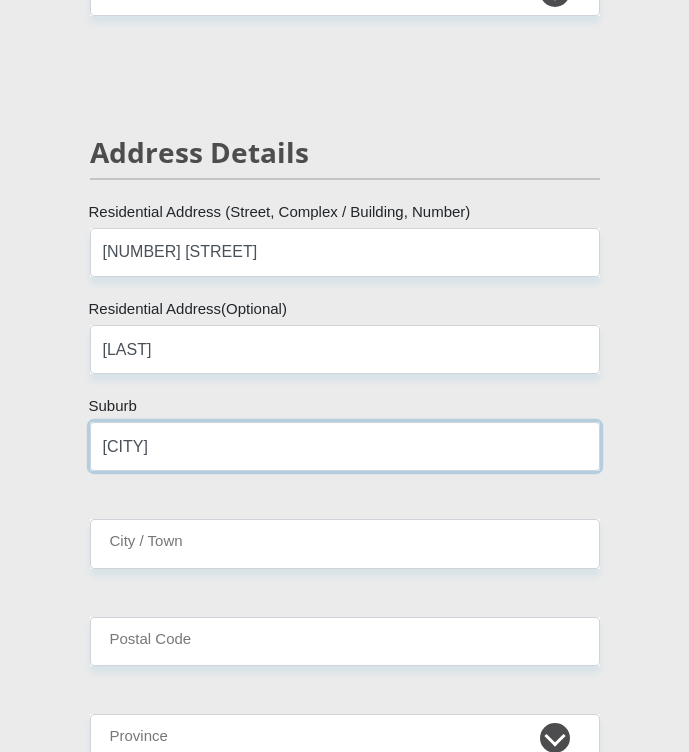type on "[CITY]" 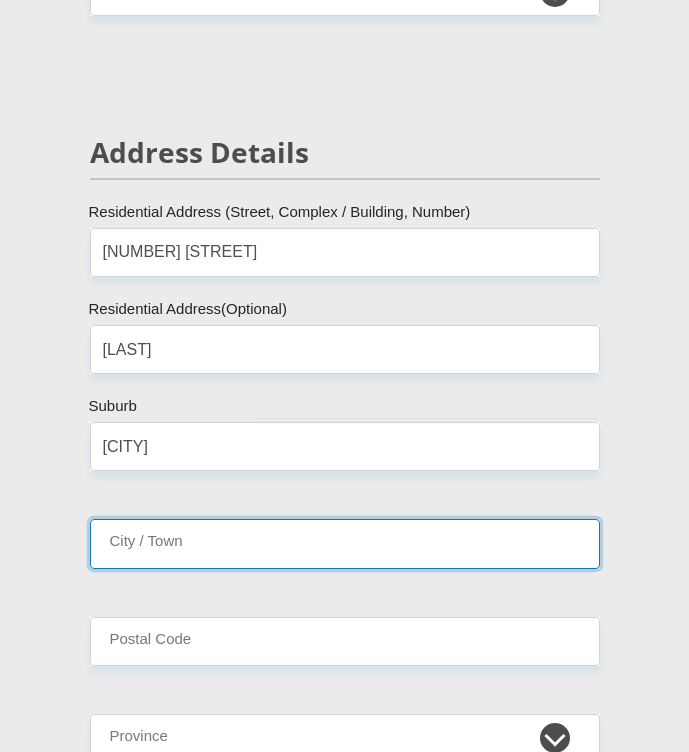 click on "City / Town" at bounding box center (345, 543) 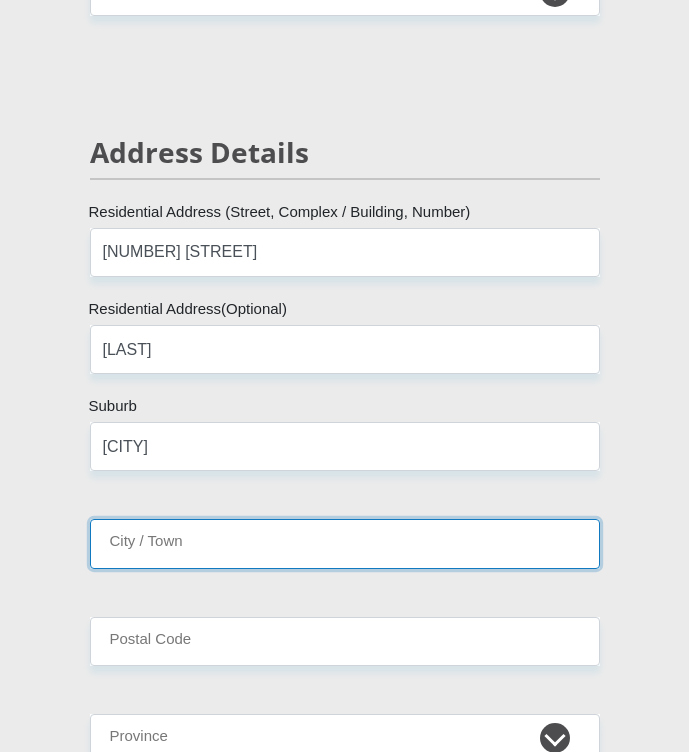 type on "Johannesburg" 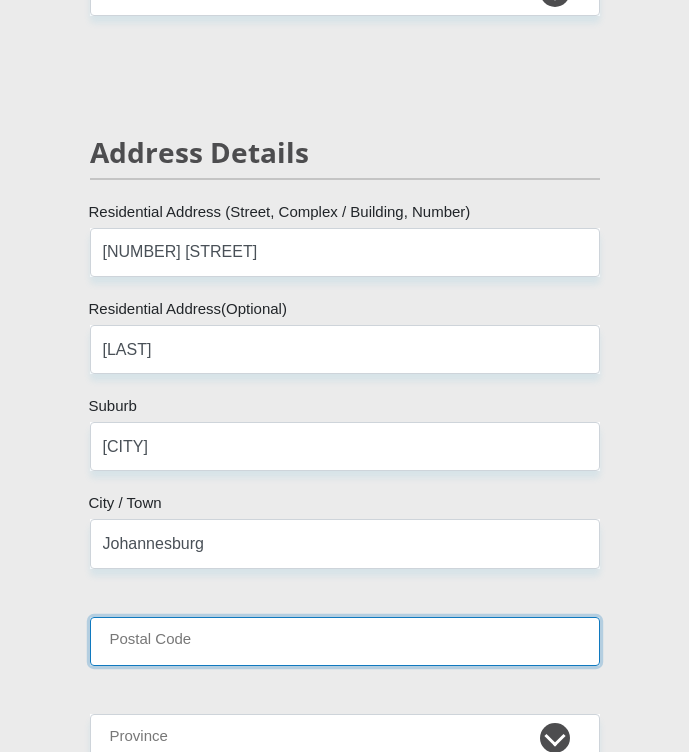 click on "Postal Code" at bounding box center [345, 641] 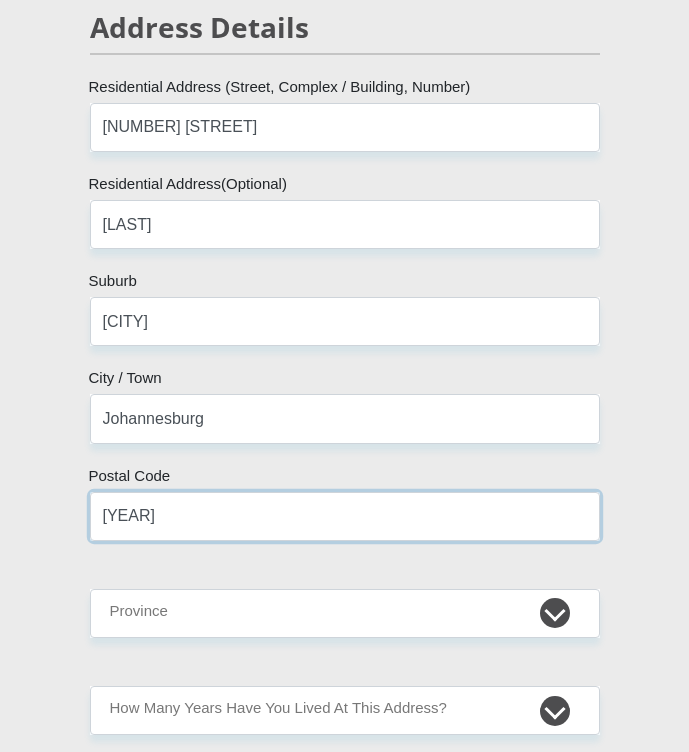 scroll, scrollTop: 1500, scrollLeft: 0, axis: vertical 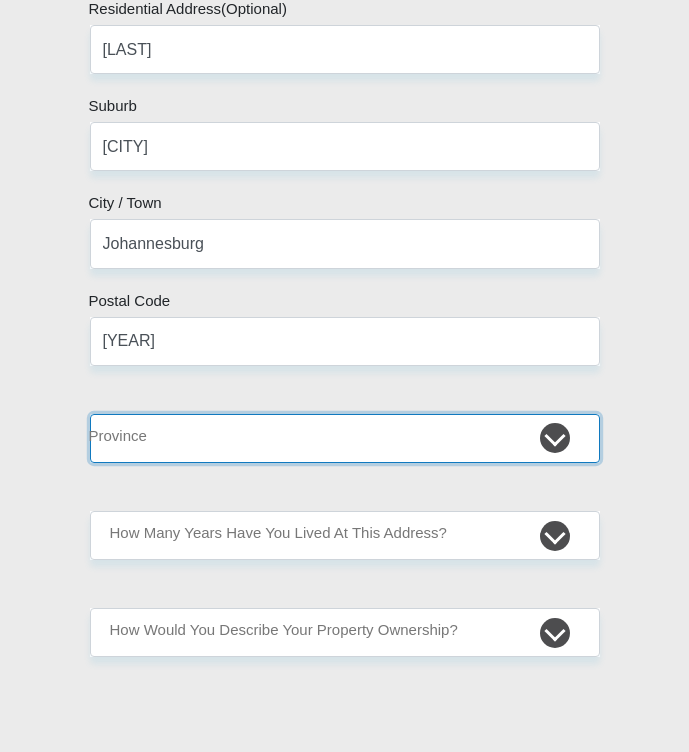 click on "Eastern Cape
Free State
Gauteng
KwaZulu-Natal
Limpopo
Mpumalanga
Northern Cape
North West
Western Cape" at bounding box center (345, 438) 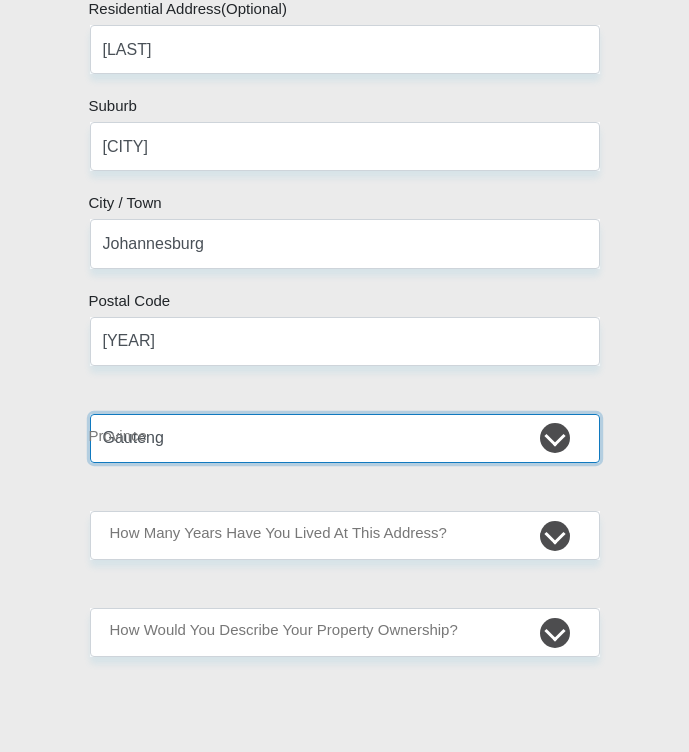 click on "Eastern Cape
Free State
Gauteng
KwaZulu-Natal
Limpopo
Mpumalanga
Northern Cape
North West
Western Cape" at bounding box center (345, 438) 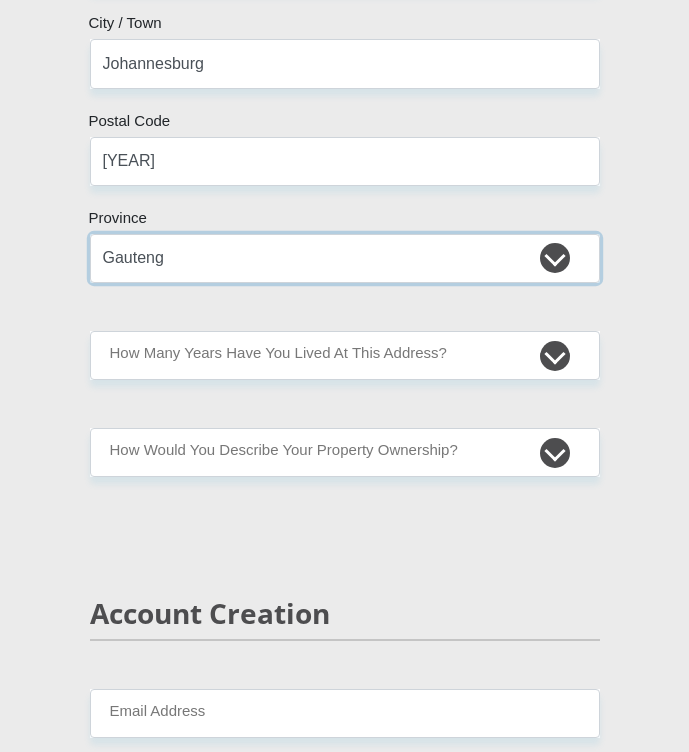 scroll, scrollTop: 1700, scrollLeft: 0, axis: vertical 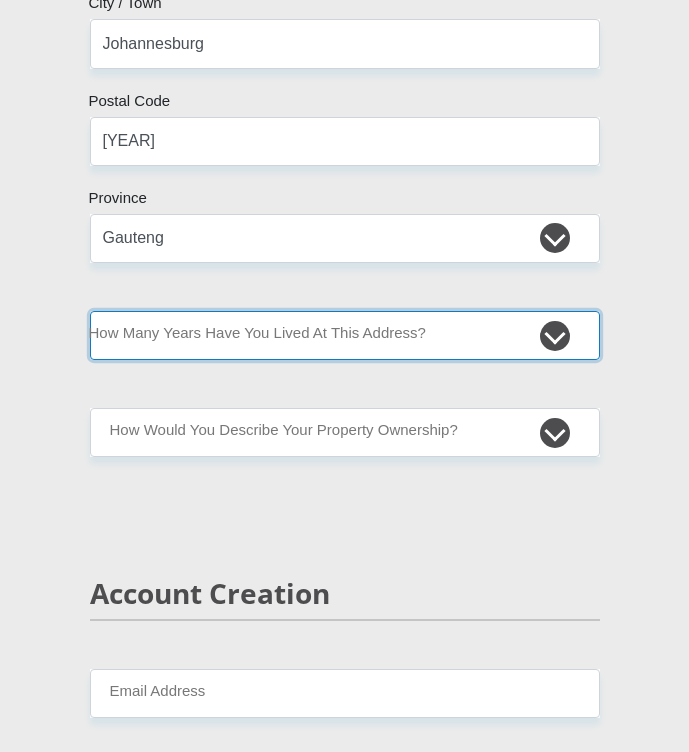 click on "less than 1 year
1-3 years
3-5 years
5+ years" at bounding box center [345, 335] 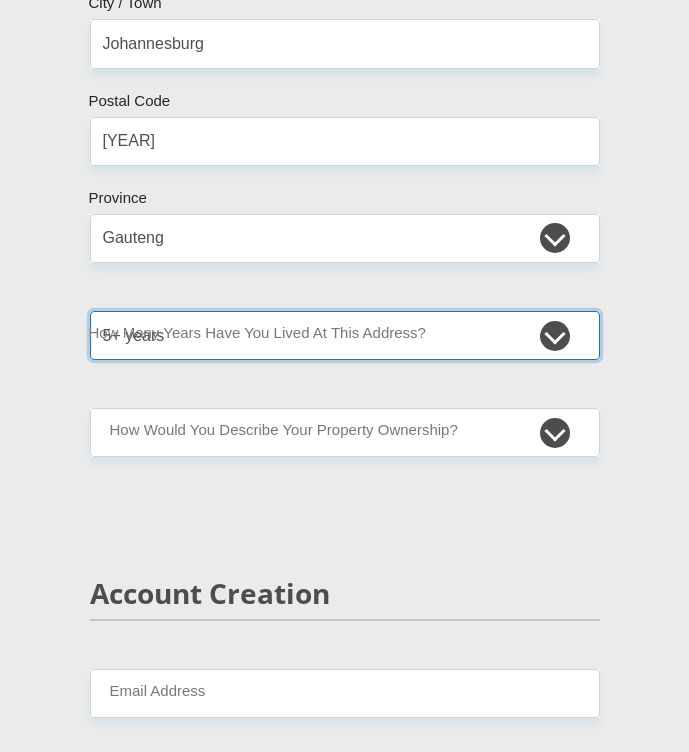 click on "less than 1 year
1-3 years
3-5 years
5+ years" at bounding box center [345, 335] 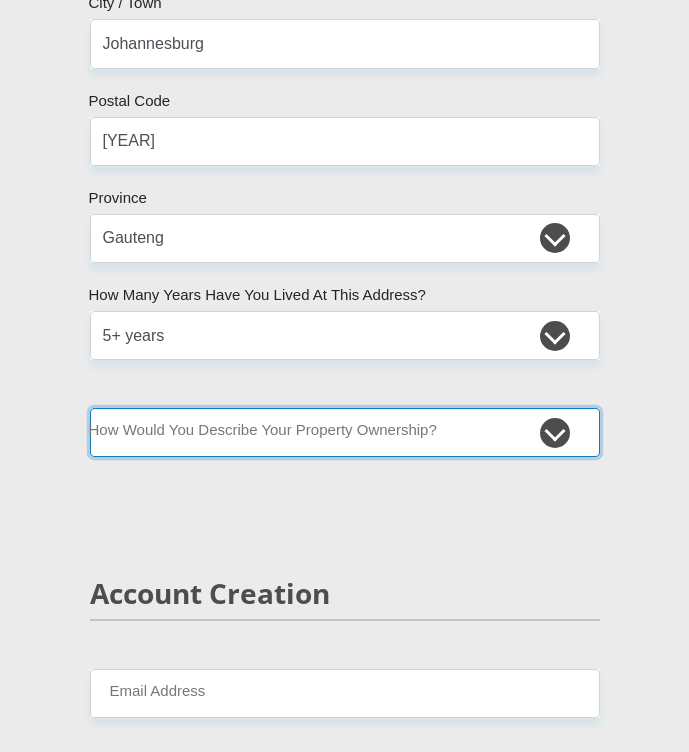 click on "Owned
Rented
Family Owned
Company Dwelling" at bounding box center [345, 432] 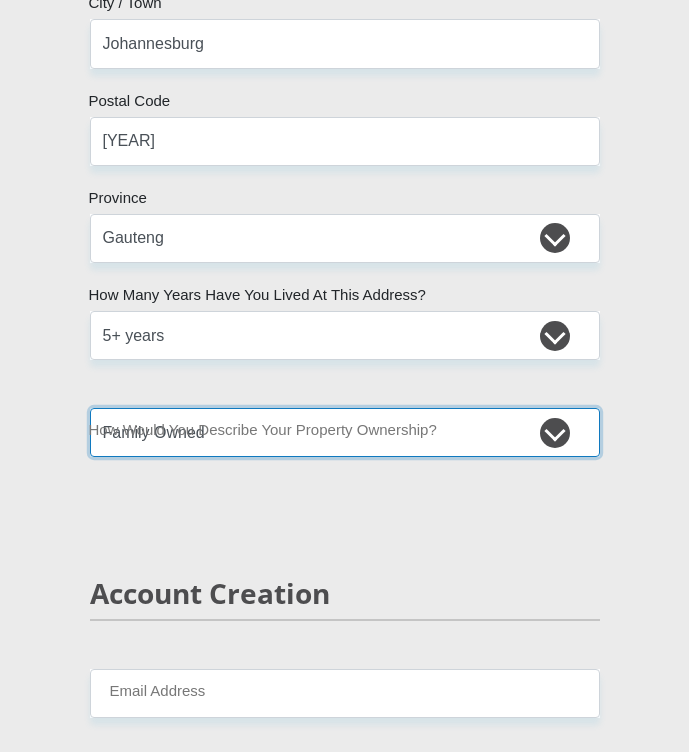 click on "Owned
Rented
Family Owned
Company Dwelling" at bounding box center (345, 432) 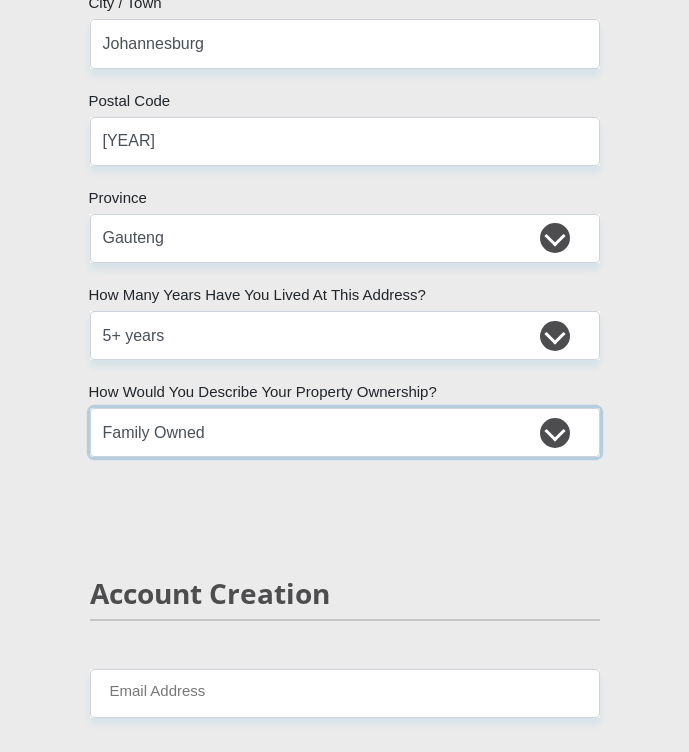 scroll, scrollTop: 2000, scrollLeft: 0, axis: vertical 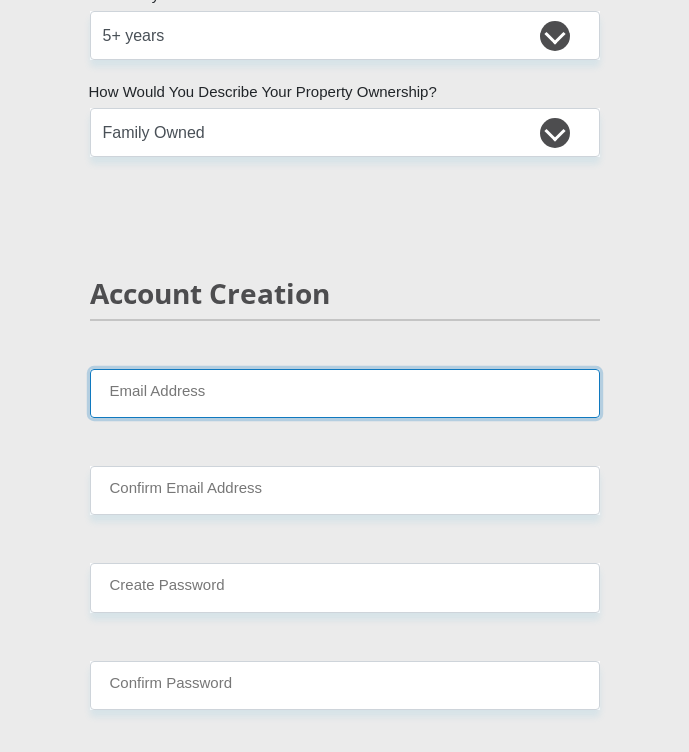 click on "Email Address" at bounding box center (345, 393) 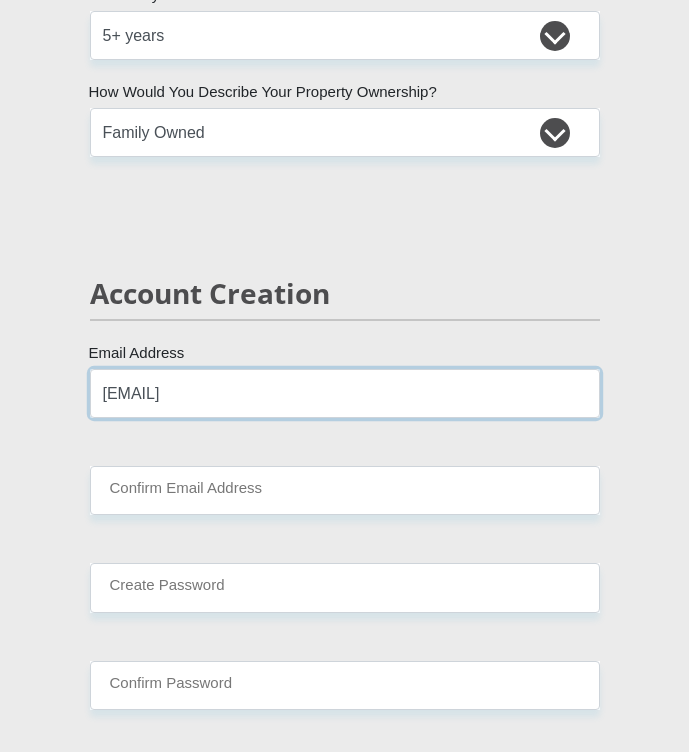 type on "[EMAIL]" 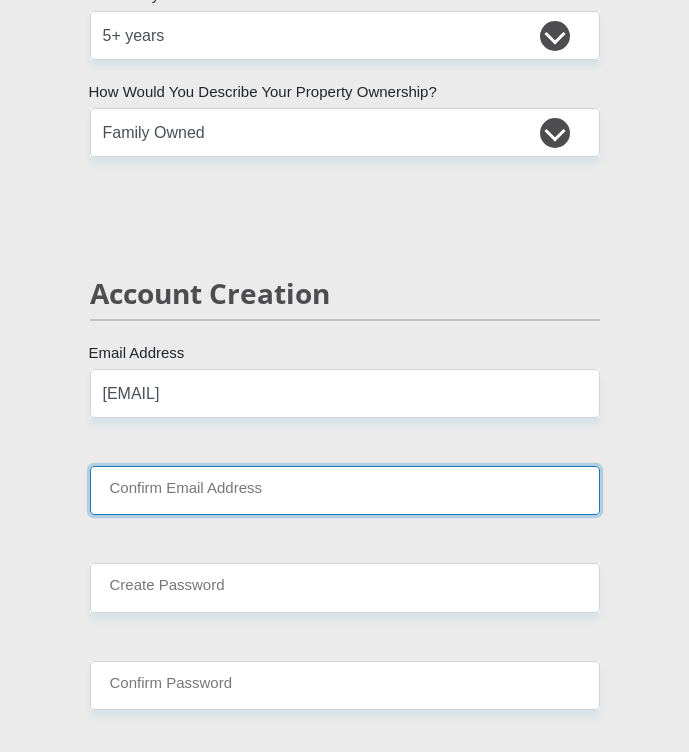 click on "Confirm Email Address" at bounding box center [345, 490] 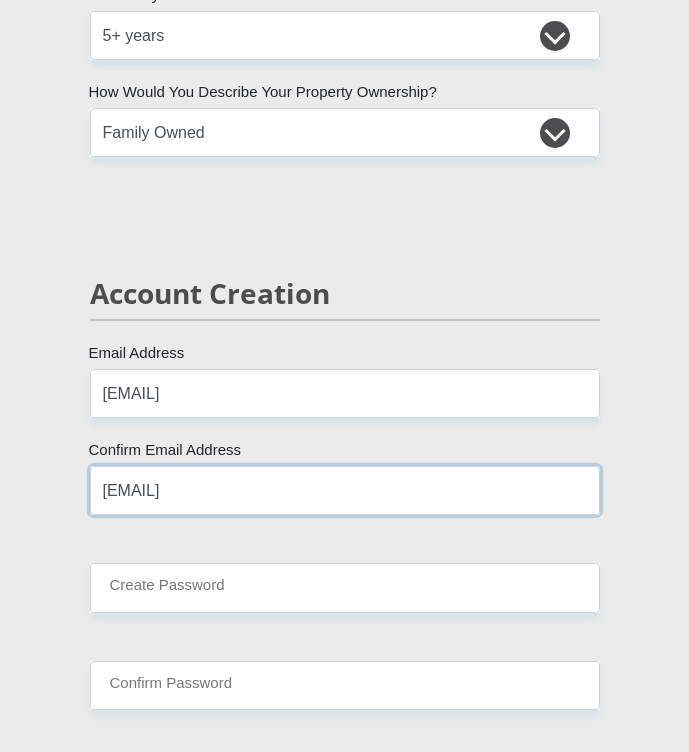 type on "[EMAIL]" 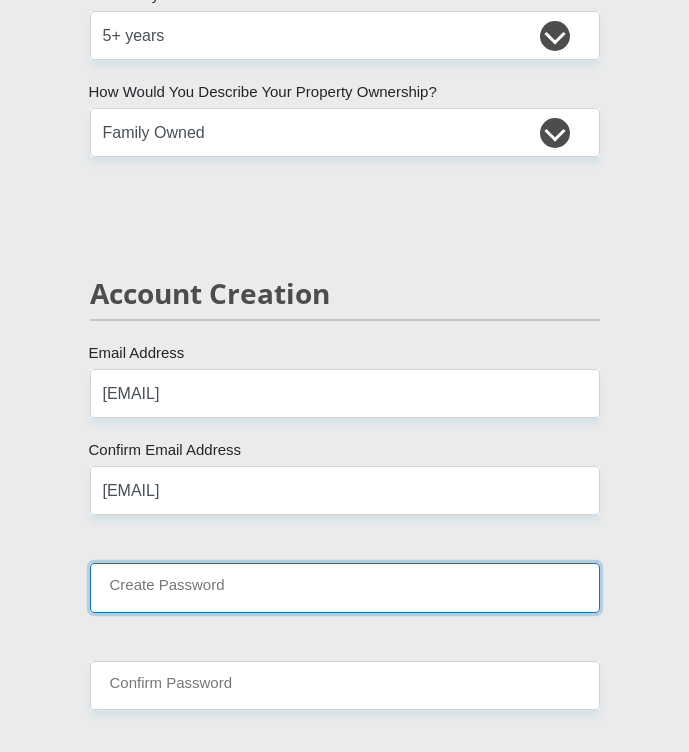 click on "Create Password" at bounding box center [345, 587] 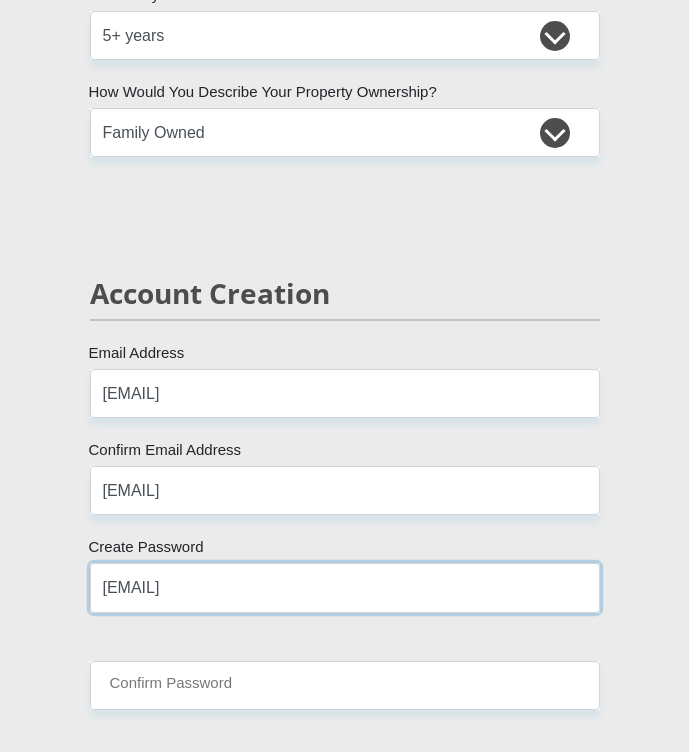 type on "[EMAIL]" 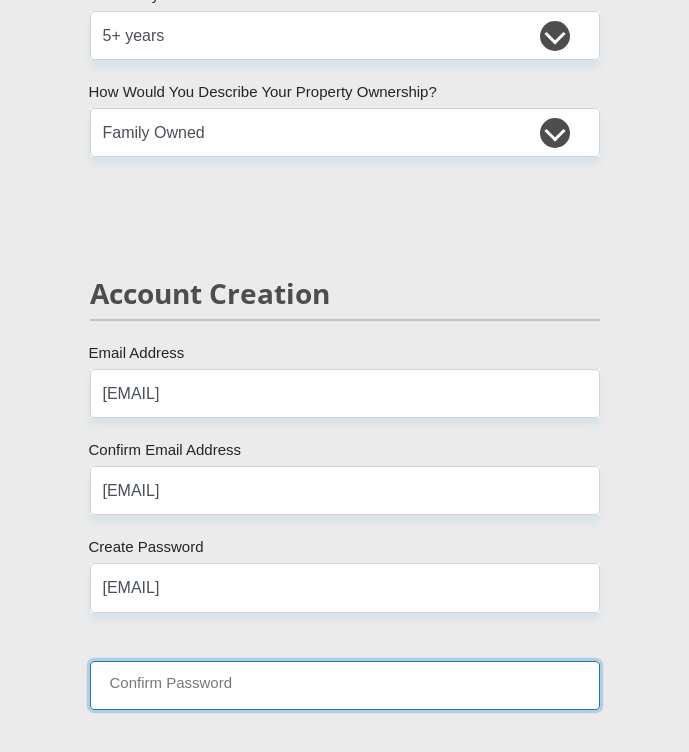 click on "Confirm Password" at bounding box center [345, 685] 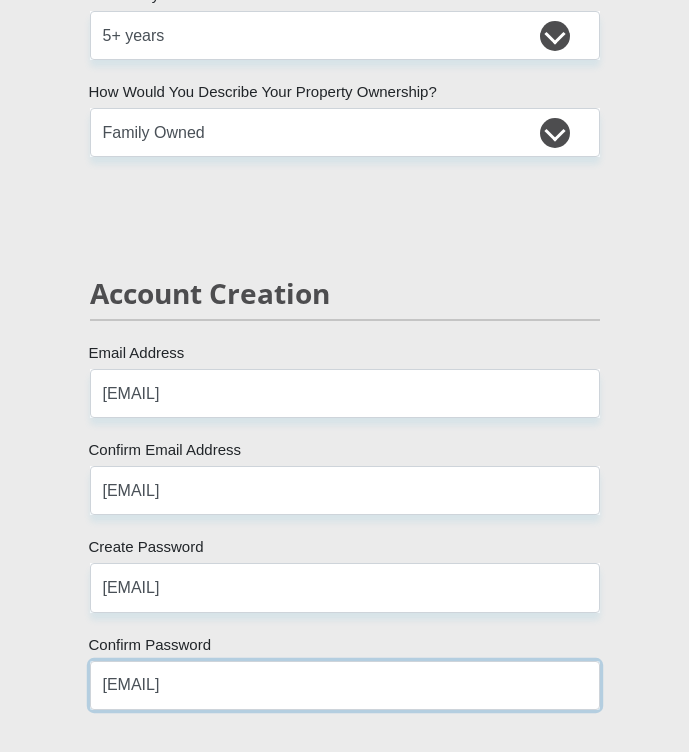 scroll, scrollTop: 2400, scrollLeft: 0, axis: vertical 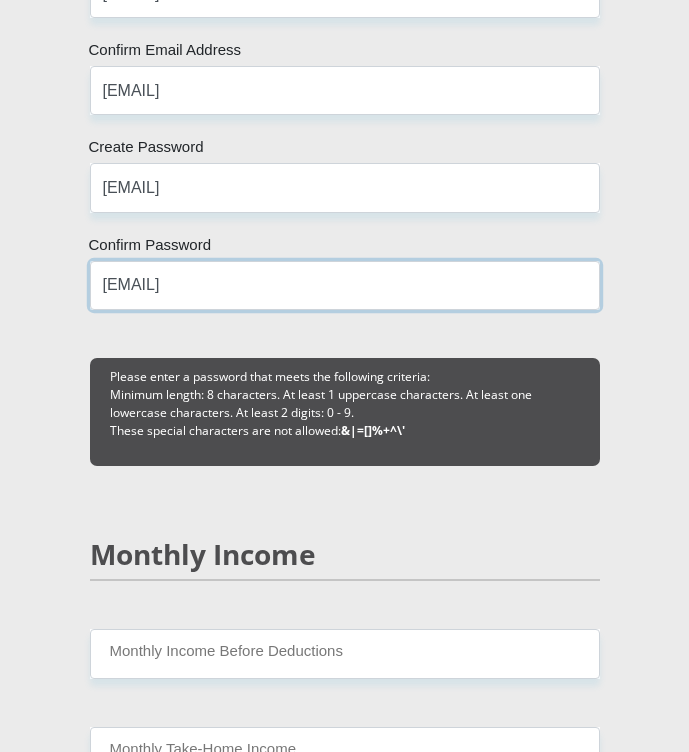 click on "[EMAIL]" at bounding box center (345, 285) 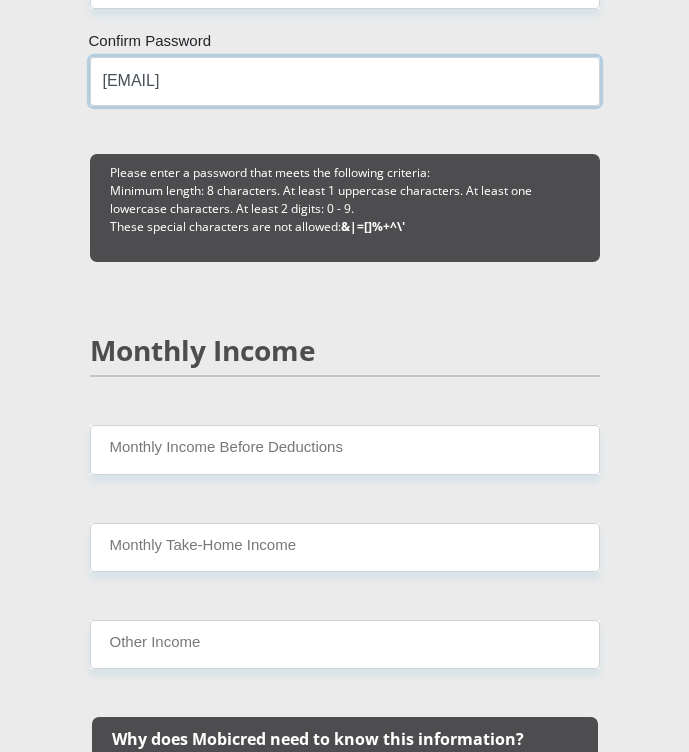 scroll, scrollTop: 2800, scrollLeft: 0, axis: vertical 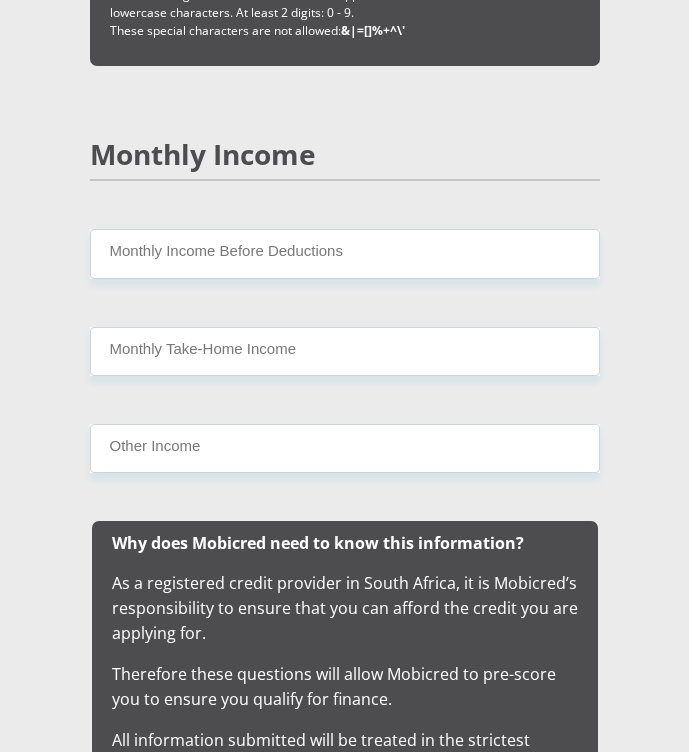 type on "[EMAIL]" 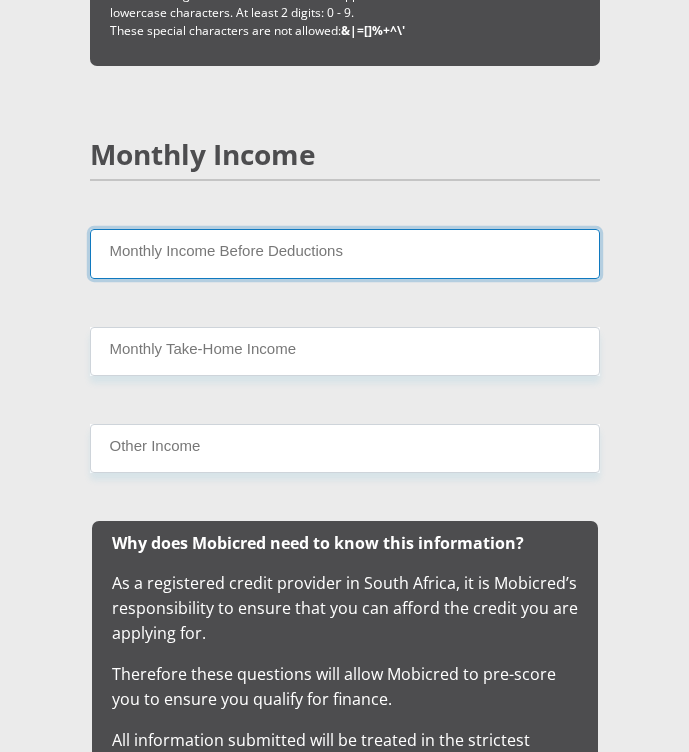 click on "Monthly Income Before Deductions" at bounding box center [345, 253] 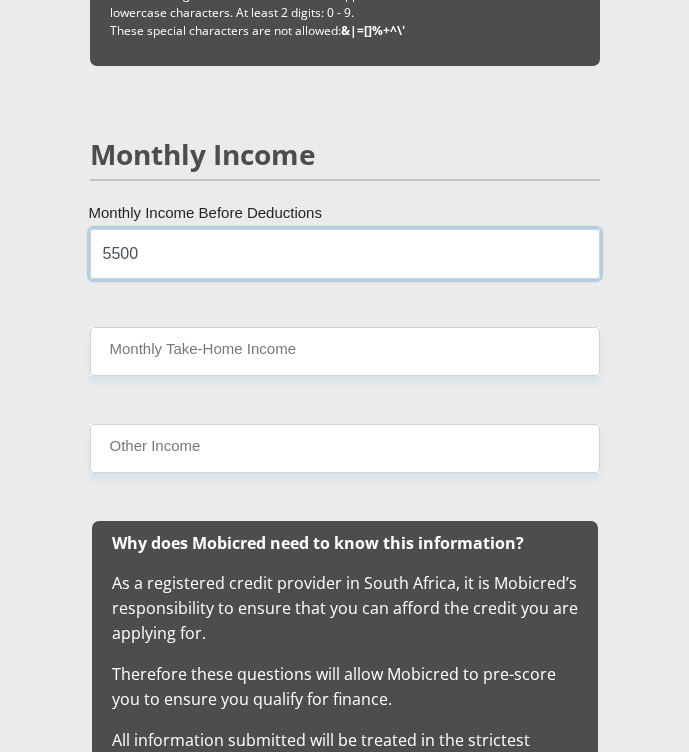type on "5500" 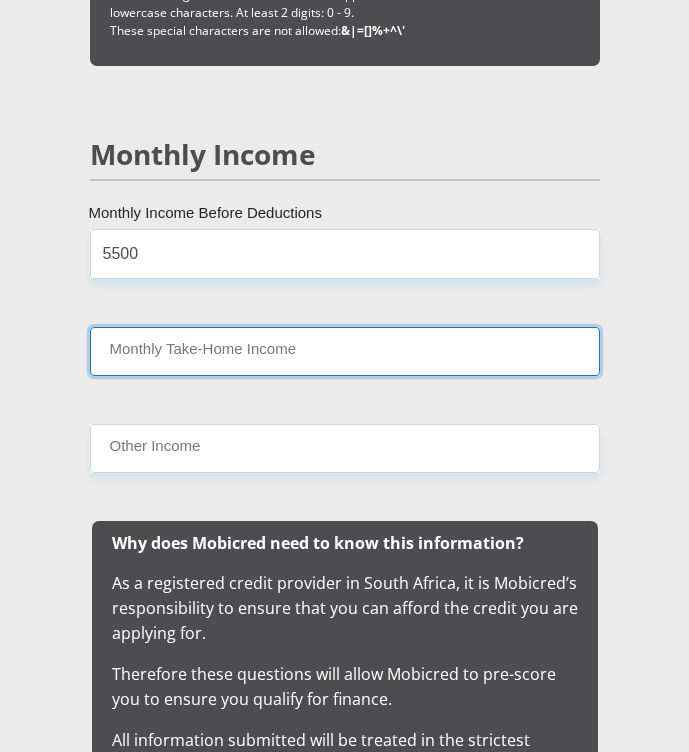 click on "Monthly Take-Home Income" at bounding box center (345, 351) 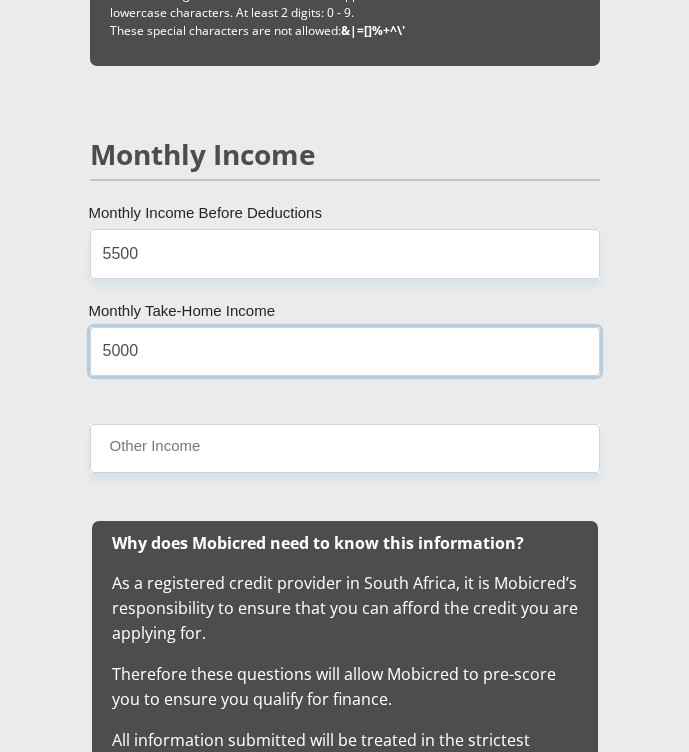 type on "5000" 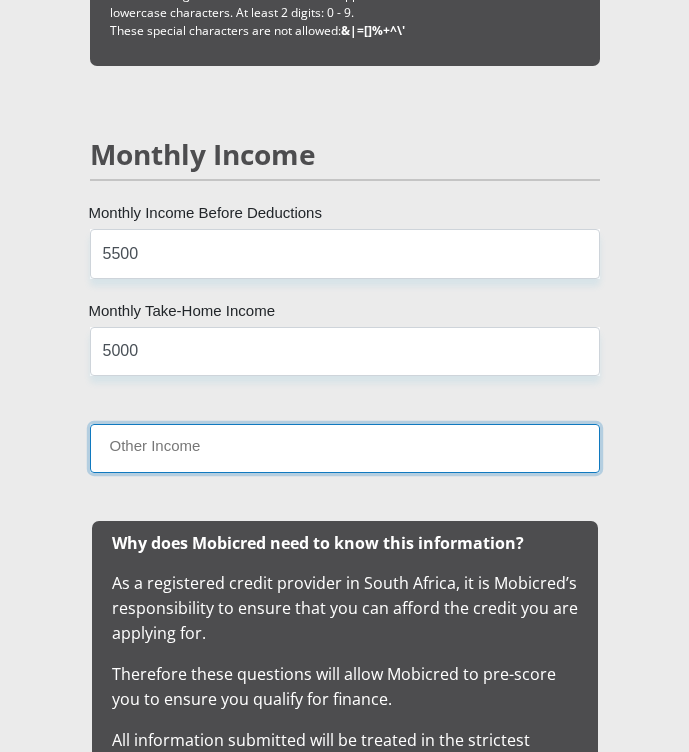 click on "Other Income" at bounding box center (345, 448) 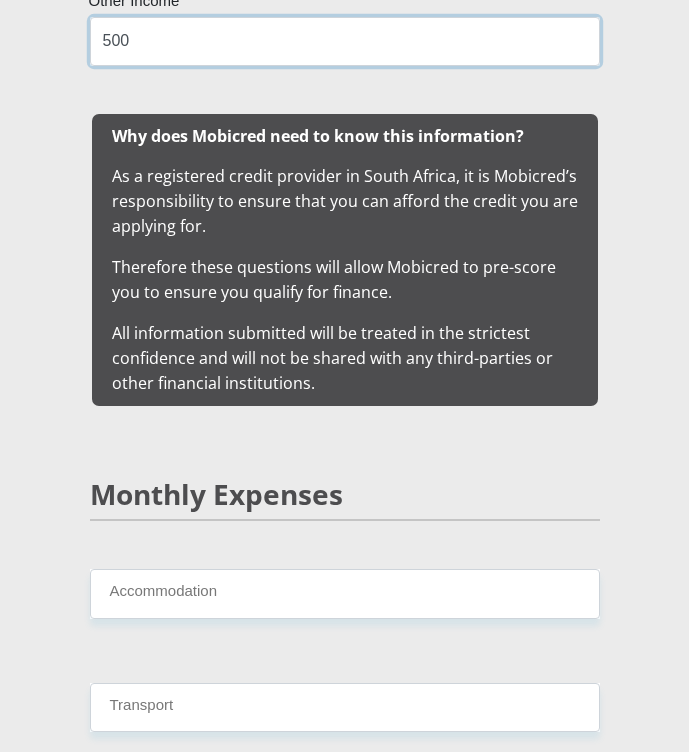 scroll, scrollTop: 3400, scrollLeft: 0, axis: vertical 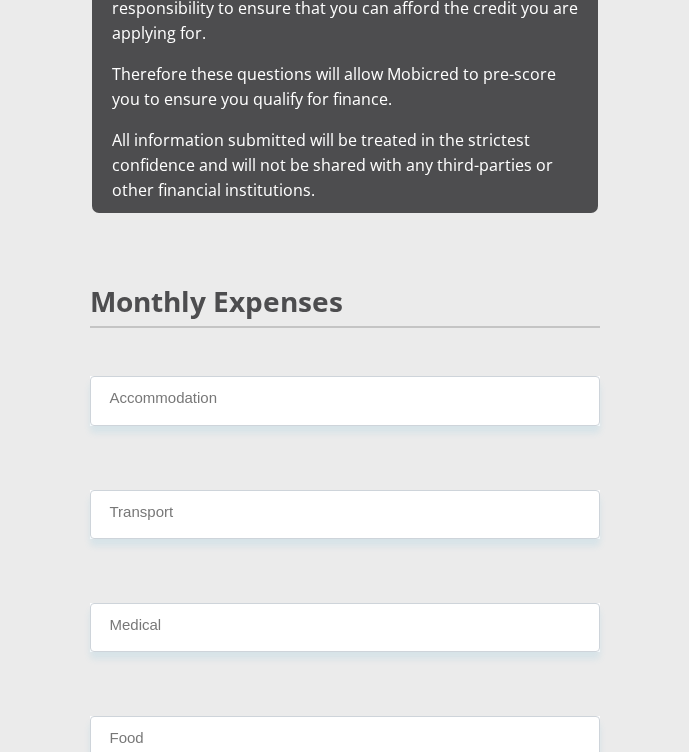type on "500" 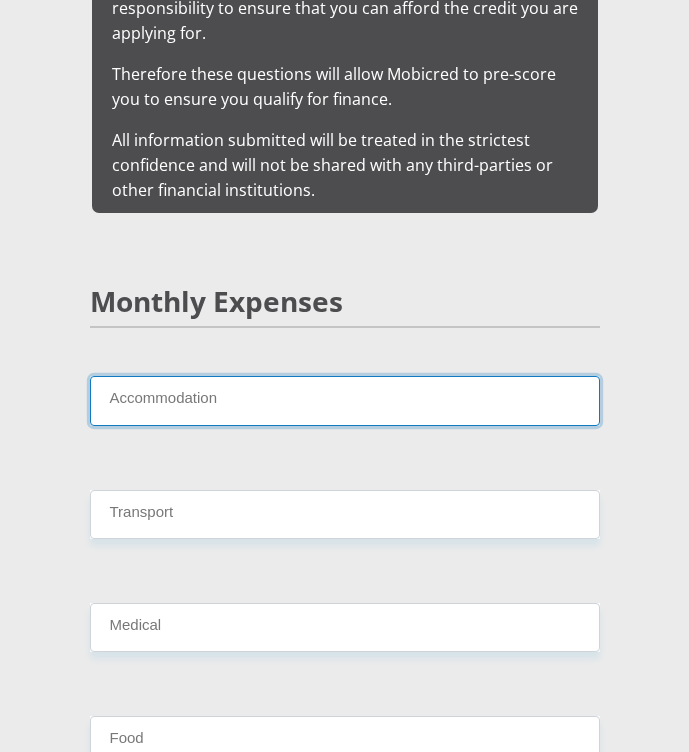 click on "Accommodation" at bounding box center [345, 400] 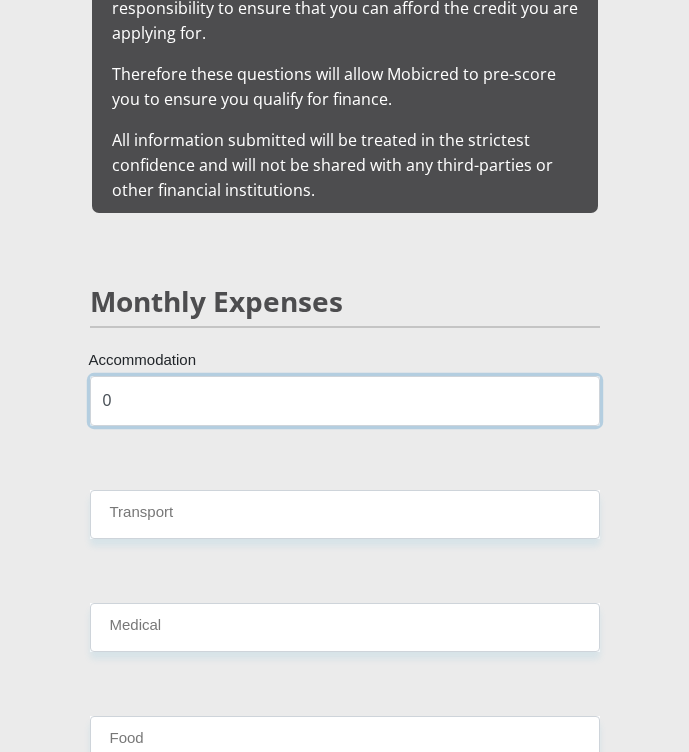 type on "0" 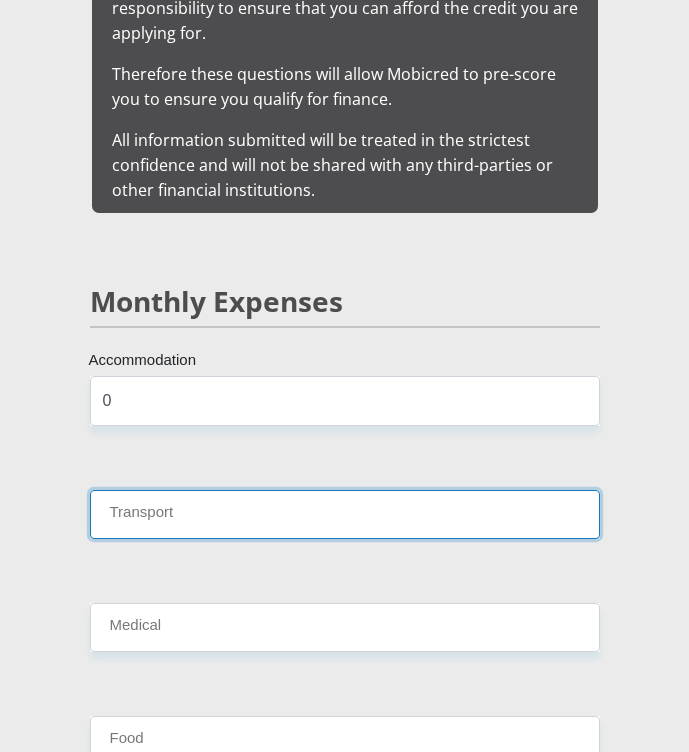 click on "Transport" at bounding box center [345, 514] 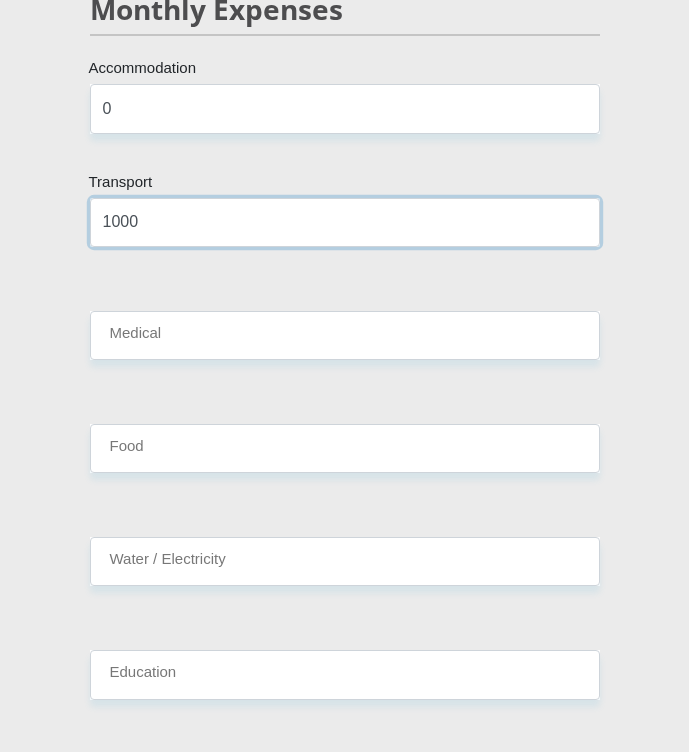 scroll, scrollTop: 3700, scrollLeft: 0, axis: vertical 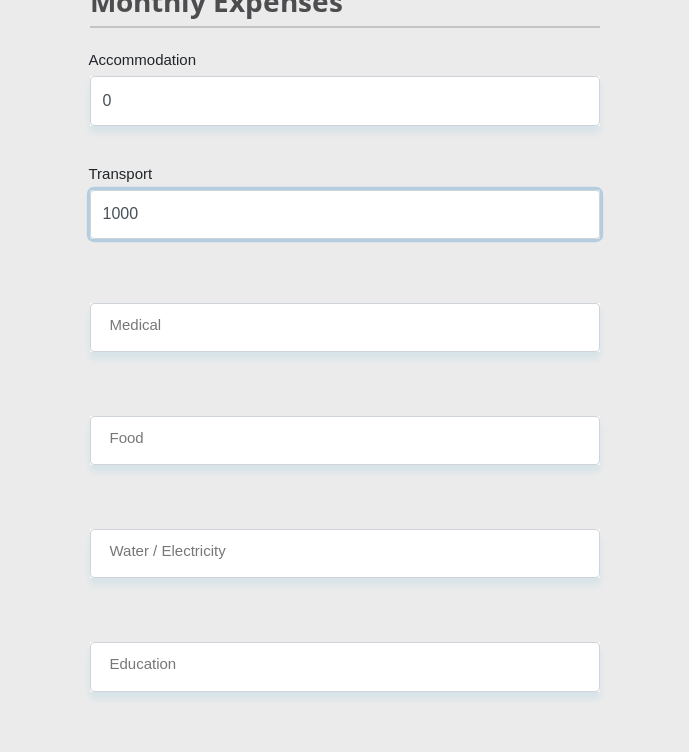 type on "1000" 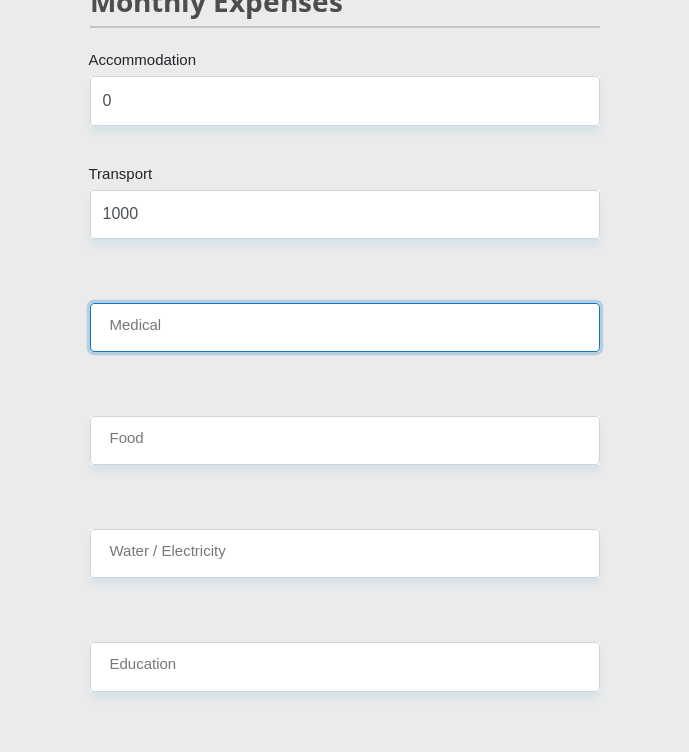 click on "Medical" at bounding box center [345, 327] 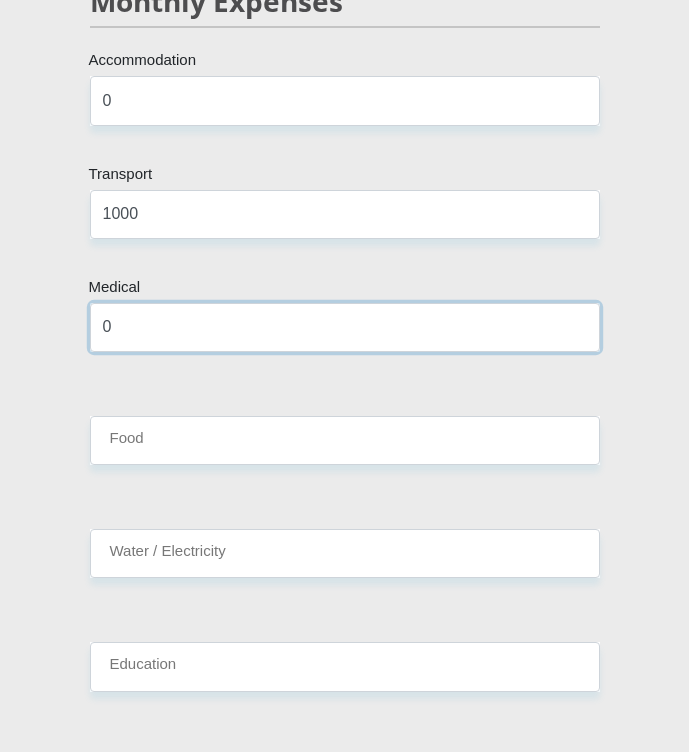 type on "0" 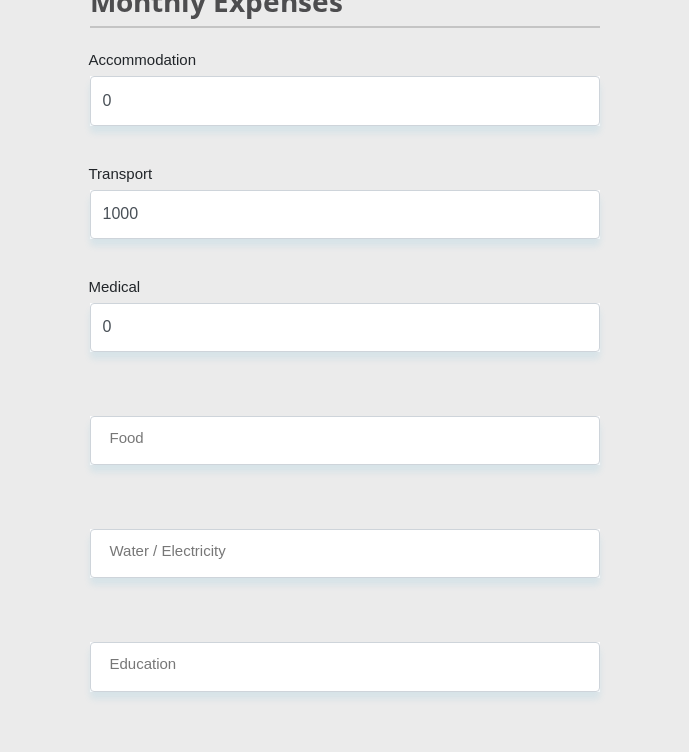 click on "Food" at bounding box center (345, 448) 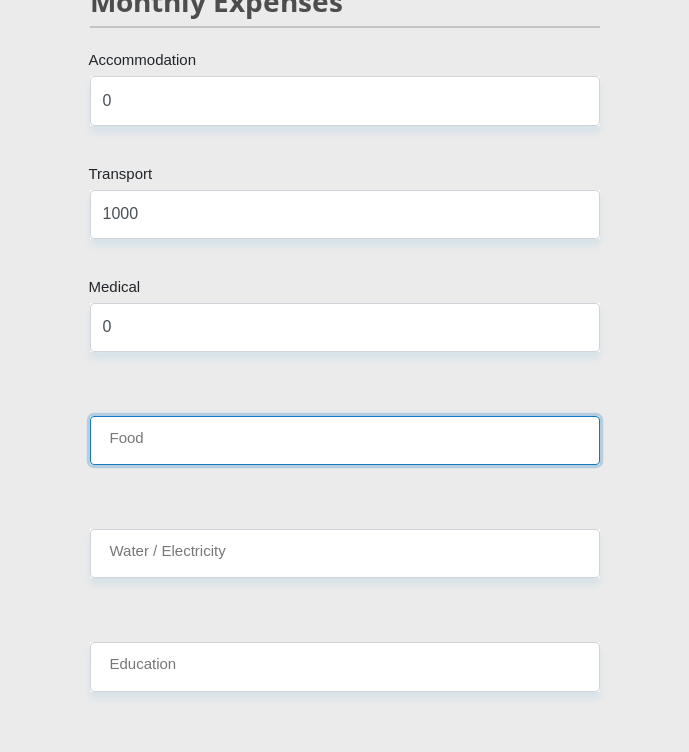 click on "Food" at bounding box center (345, 440) 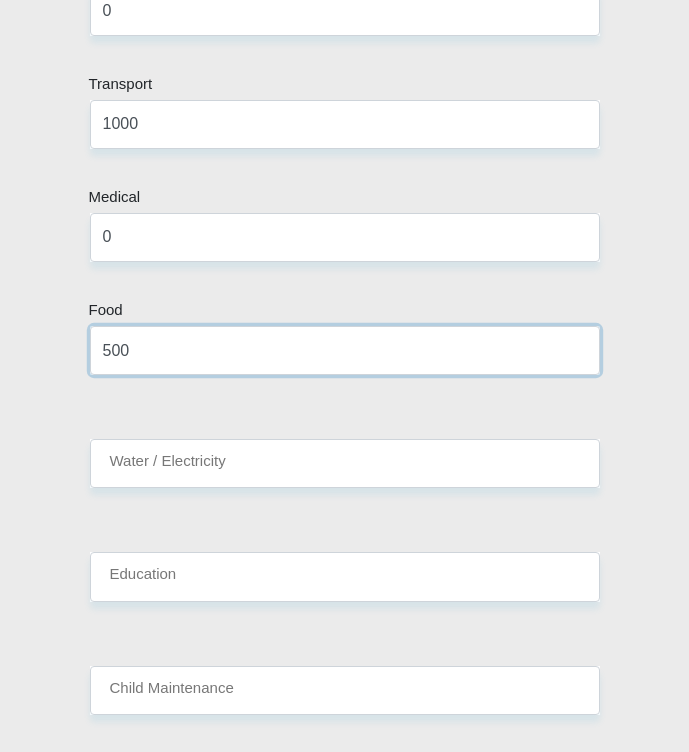 scroll, scrollTop: 3900, scrollLeft: 0, axis: vertical 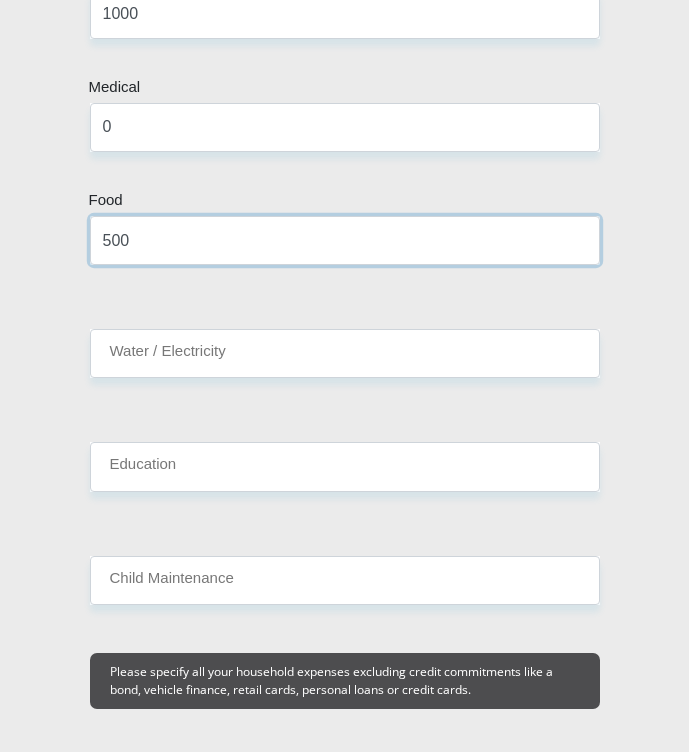 type on "500" 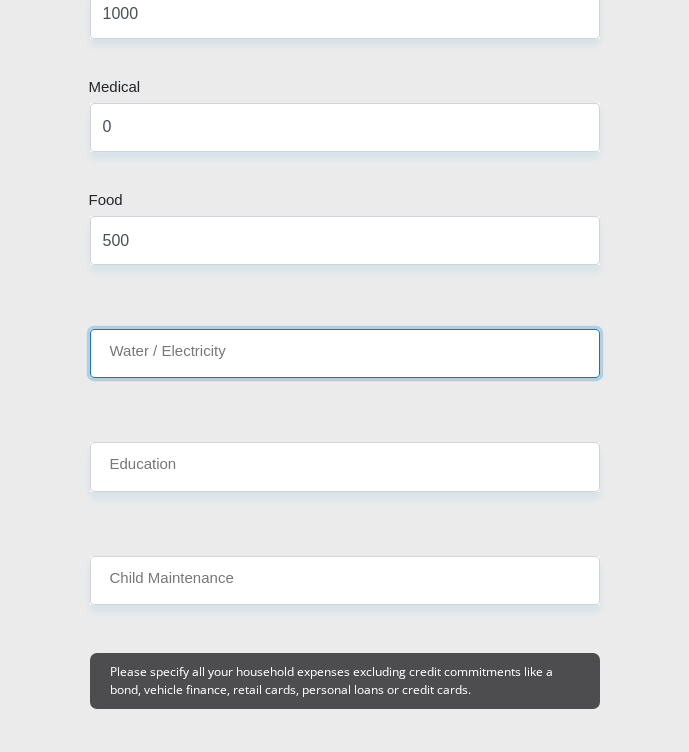 click on "Water / Electricity" at bounding box center [345, 353] 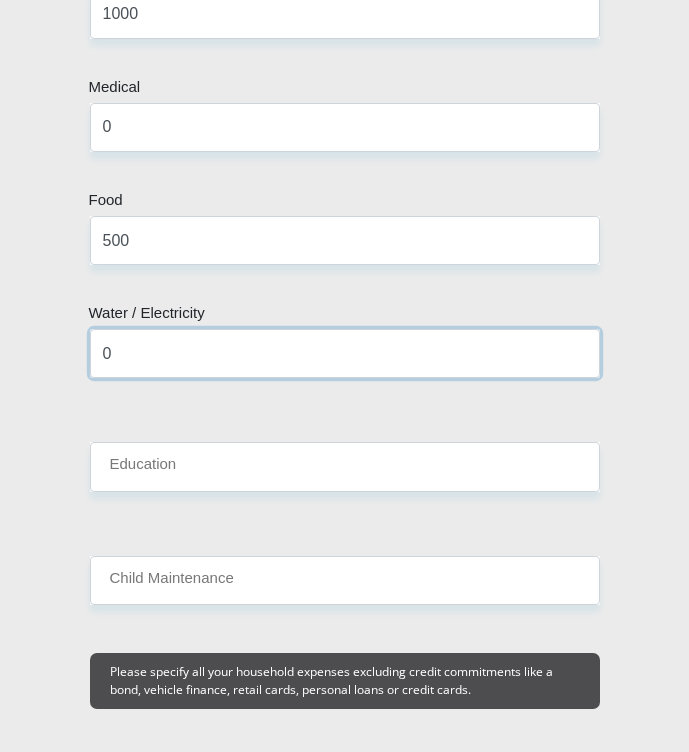 type on "0" 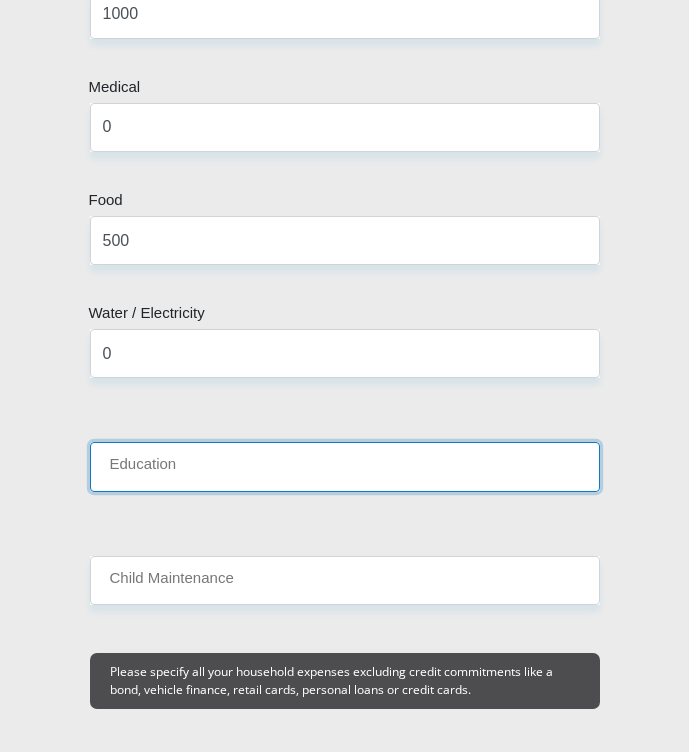 click on "Education" at bounding box center (345, 466) 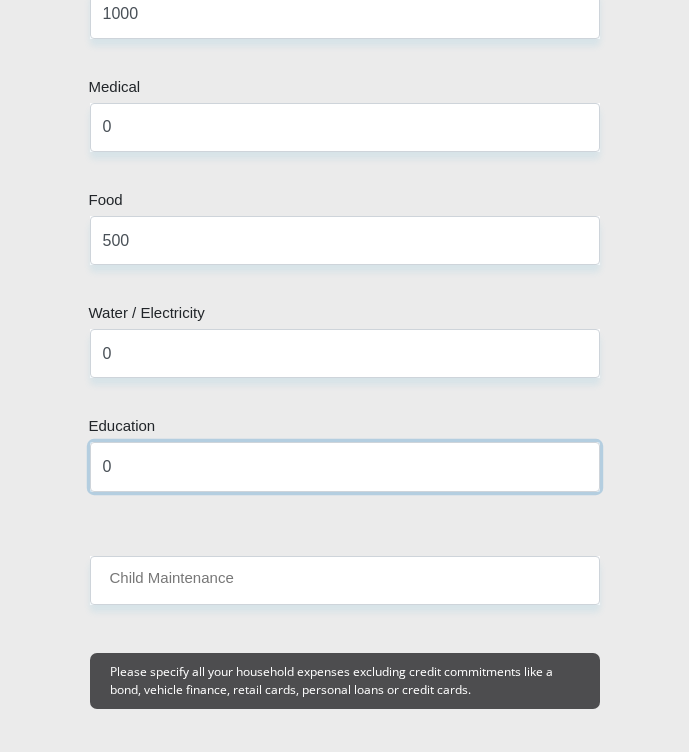 type on "0" 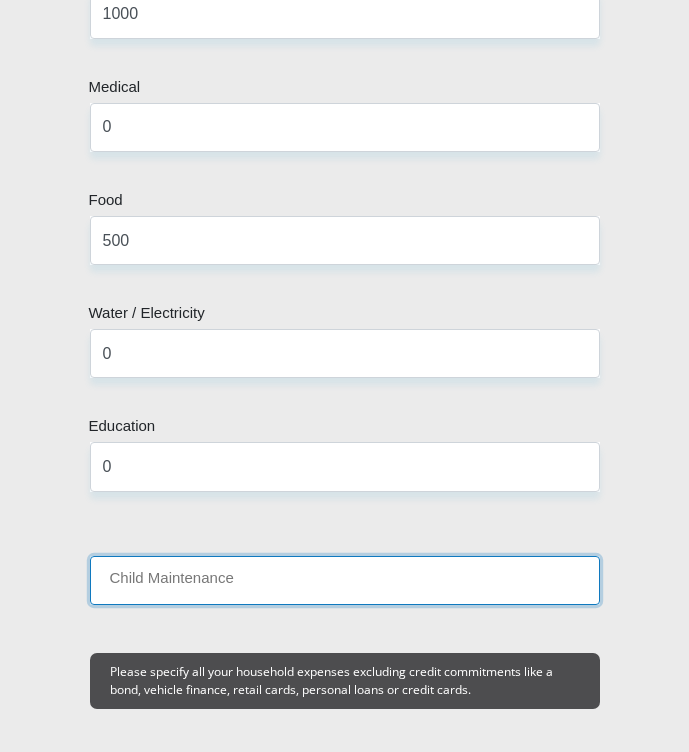 click on "Child Maintenance" at bounding box center (345, 580) 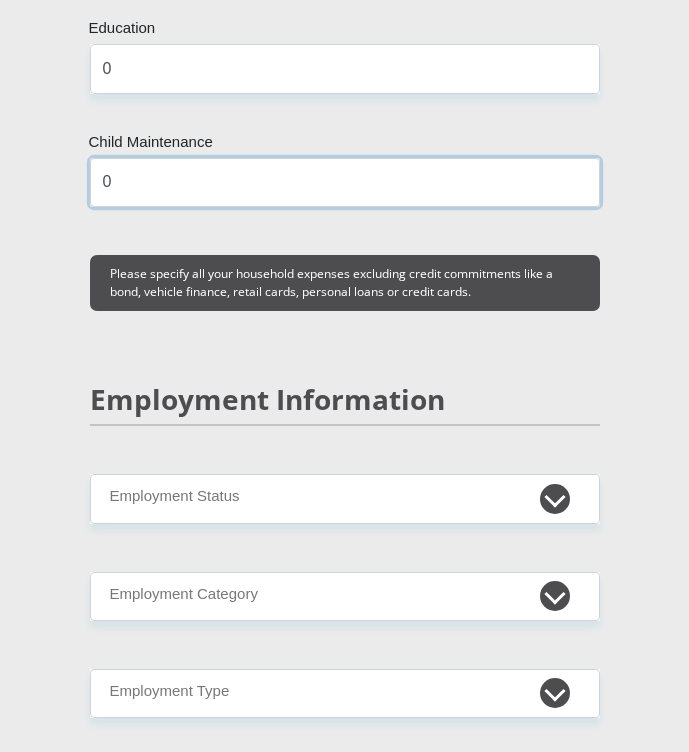 scroll, scrollTop: 4300, scrollLeft: 0, axis: vertical 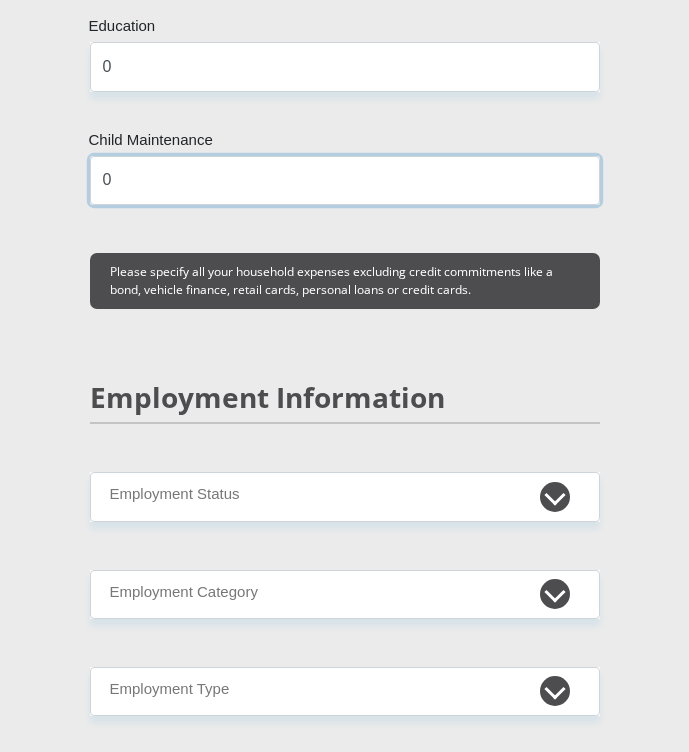 type on "0" 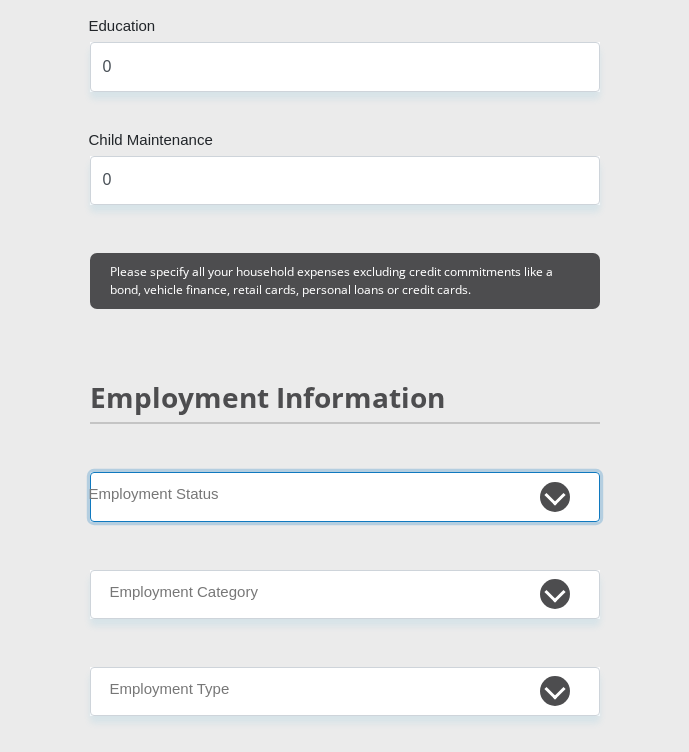 click on "Permanent/Full-time
Part-time/Casual
Contract Worker
Self-Employed
Housewife
Retired
Student
Medically Boarded
Disability
Unemployed" at bounding box center [345, 496] 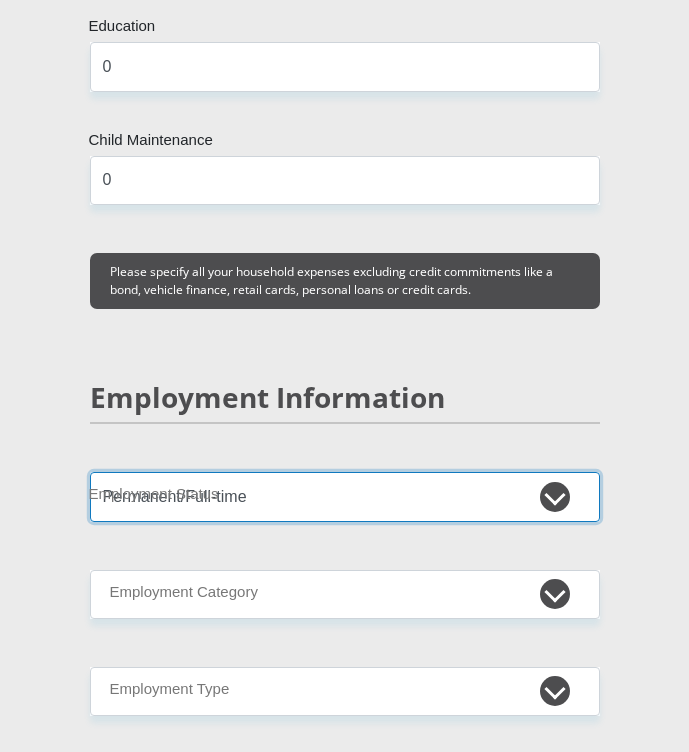 click on "Permanent/Full-time
Part-time/Casual
Contract Worker
Self-Employed
Housewife
Retired
Student
Medically Boarded
Disability
Unemployed" at bounding box center (345, 496) 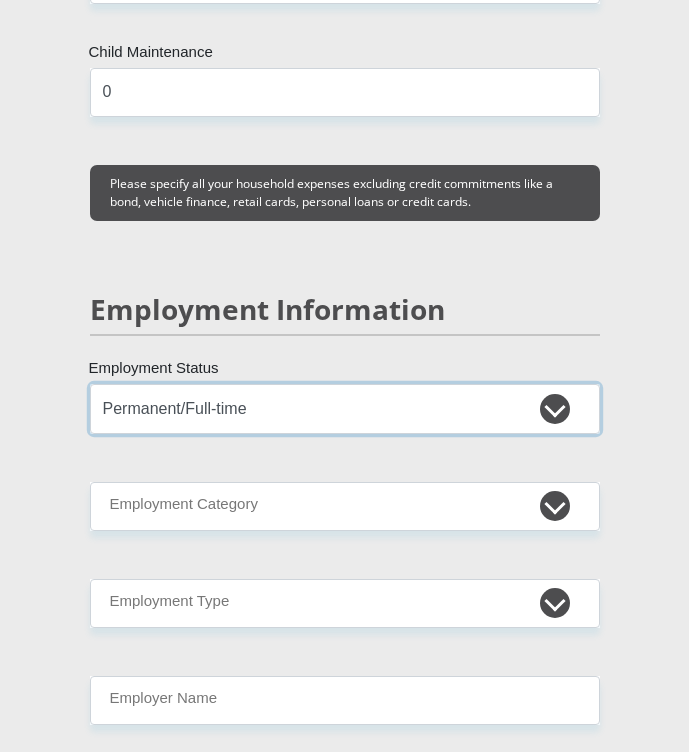 scroll, scrollTop: 4400, scrollLeft: 0, axis: vertical 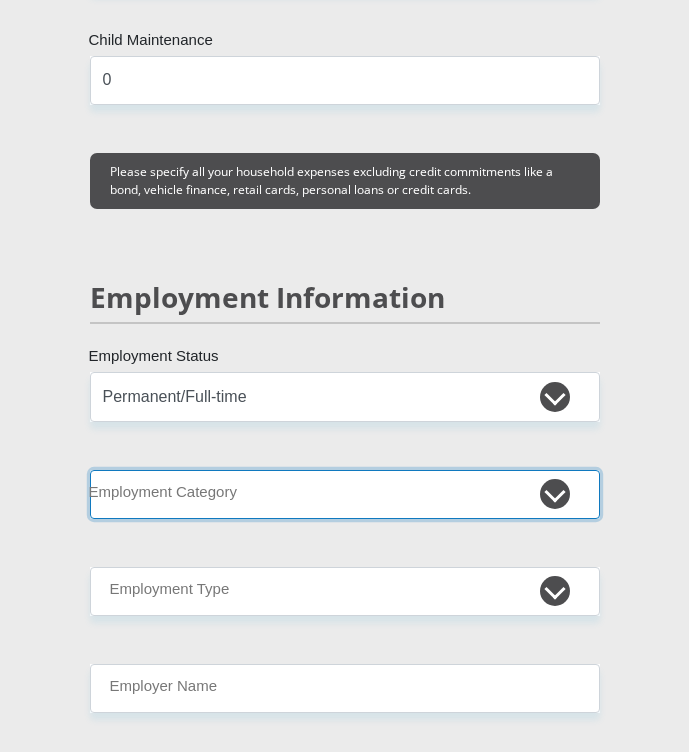 click on "AGRICULTURE
ALCOHOL & TOBACCO
CONSTRUCTION MATERIALS
METALLURGY
EQUIPMENT FOR RENEWABLE ENERGY
SPECIALIZED CONTRACTORS
CAR
GAMING (INCL. INTERNET
OTHER WHOLESALE
UNLICENSED PHARMACEUTICALS
CURRENCY EXCHANGE HOUSES
OTHER FINANCIAL INSTITUTIONS & INSURANCE
REAL ESTATE AGENTS
OIL & GAS
OTHER MATERIALS (E.G. IRON ORE)
PRECIOUS STONES & PRECIOUS METALS
POLITICAL ORGANIZATIONS
RELIGIOUS ORGANIZATIONS(NOT SECTS)
ACTI. HAVING BUSINESS DEAL WITH PUBLIC ADMINISTRATION
LAUNDROMATS" at bounding box center (345, 494) 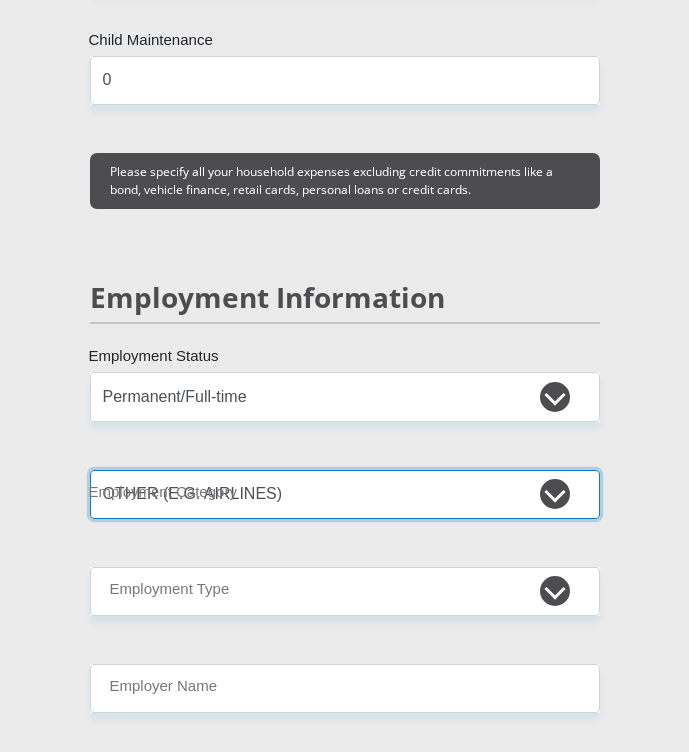 click on "AGRICULTURE
ALCOHOL & TOBACCO
CONSTRUCTION MATERIALS
METALLURGY
EQUIPMENT FOR RENEWABLE ENERGY
SPECIALIZED CONTRACTORS
CAR
GAMING (INCL. INTERNET
OTHER WHOLESALE
UNLICENSED PHARMACEUTICALS
CURRENCY EXCHANGE HOUSES
OTHER FINANCIAL INSTITUTIONS & INSURANCE
REAL ESTATE AGENTS
OIL & GAS
OTHER MATERIALS (E.G. IRON ORE)
PRECIOUS STONES & PRECIOUS METALS
POLITICAL ORGANIZATIONS
RELIGIOUS ORGANIZATIONS(NOT SECTS)
ACTI. HAVING BUSINESS DEAL WITH PUBLIC ADMINISTRATION
LAUNDROMATS" at bounding box center (345, 494) 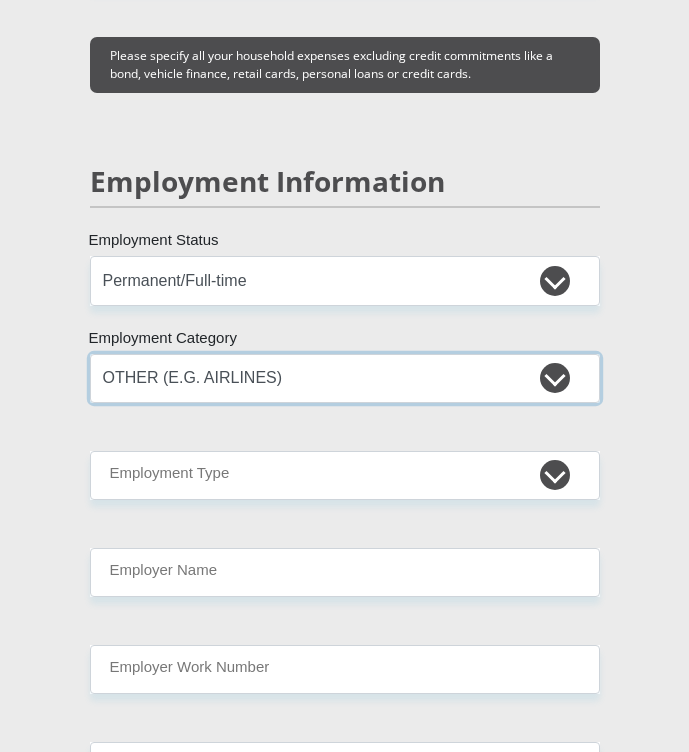 scroll, scrollTop: 4600, scrollLeft: 0, axis: vertical 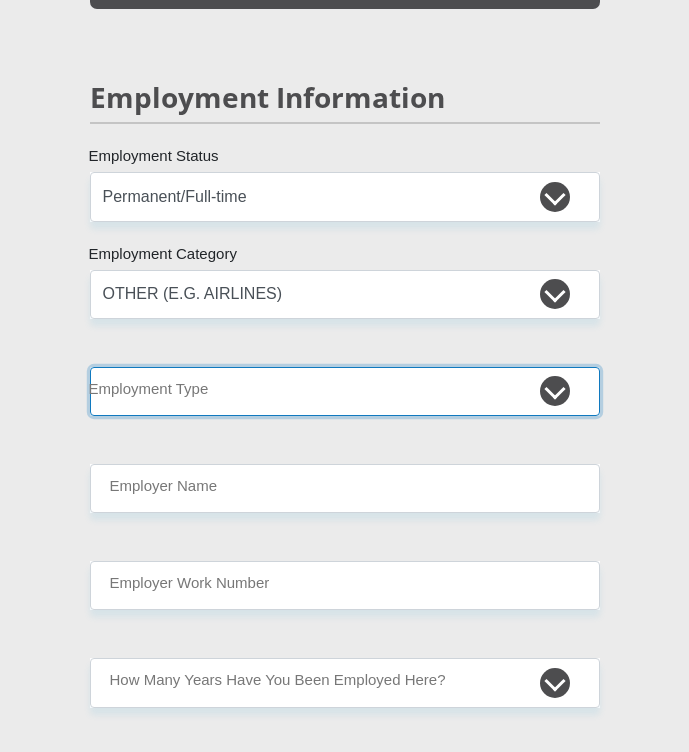 click on "College/Lecturer
Craft Seller
Creative
Driver
Executive
Farmer
Forces - Non Commissioned
Forces - Officer
Hawker
Housewife
Labourer
Licenced Professional
Manager
Miner
Non Licenced Professional
Office Staff/Clerk
Outside Worker
Pensioner
Permanent Teacher
Production/Manufacturing
Sales
Self-Employed
Semi-Professional Worker
Service Industry  Social Worker  Student" at bounding box center [345, 391] 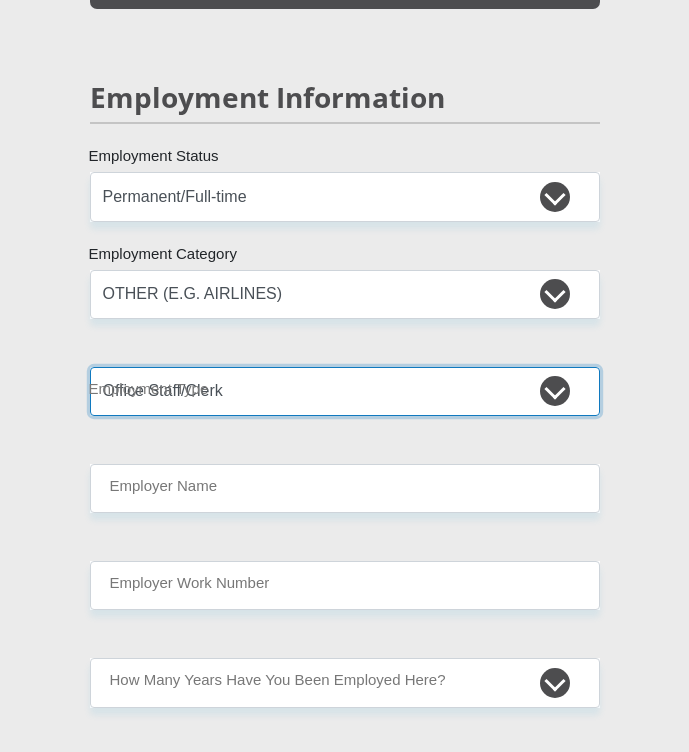 click on "College/Lecturer
Craft Seller
Creative
Driver
Executive
Farmer
Forces - Non Commissioned
Forces - Officer
Hawker
Housewife
Labourer
Licenced Professional
Manager
Miner
Non Licenced Professional
Office Staff/Clerk
Outside Worker
Pensioner
Permanent Teacher
Production/Manufacturing
Sales
Self-Employed
Semi-Professional Worker
Service Industry  Social Worker  Student" at bounding box center (345, 391) 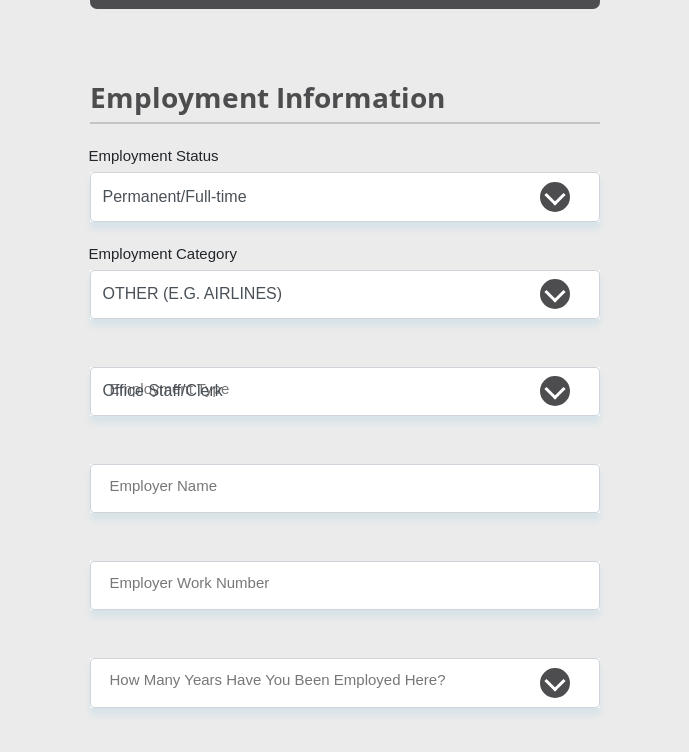 click on "[TITLE]
[FIRST]
[LAST]
[ID]
[MESSAGE]
[COUNTRY]
[COUNTRY]
[COUNTRY]
[COUNTRY]
[COUNTRY]
[COUNTRY]
[COUNTRY]
[COUNTRY]
[COUNTRY]
[COUNTRY]
[COUNTRY]
[COUNTRY]  [COUNTRY]" at bounding box center [345, -106] 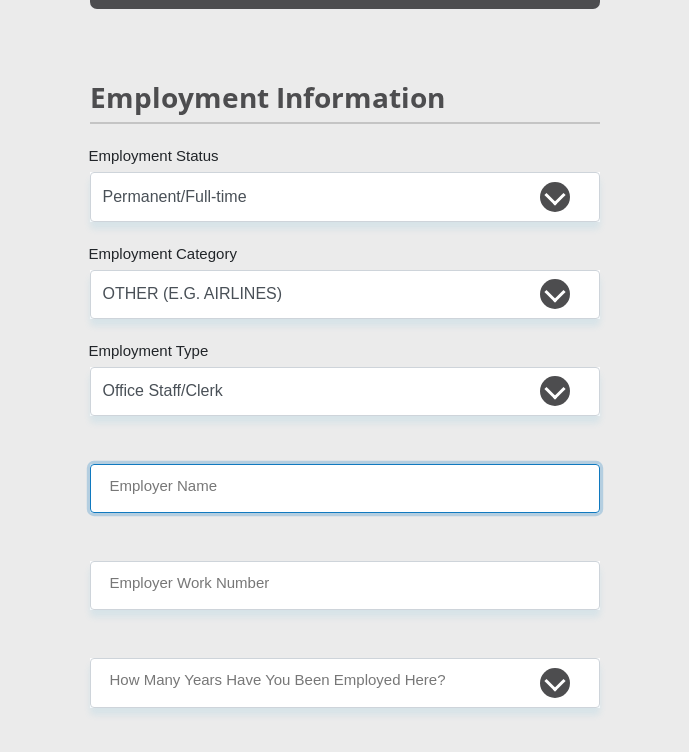 click on "Employer Name" at bounding box center [345, 488] 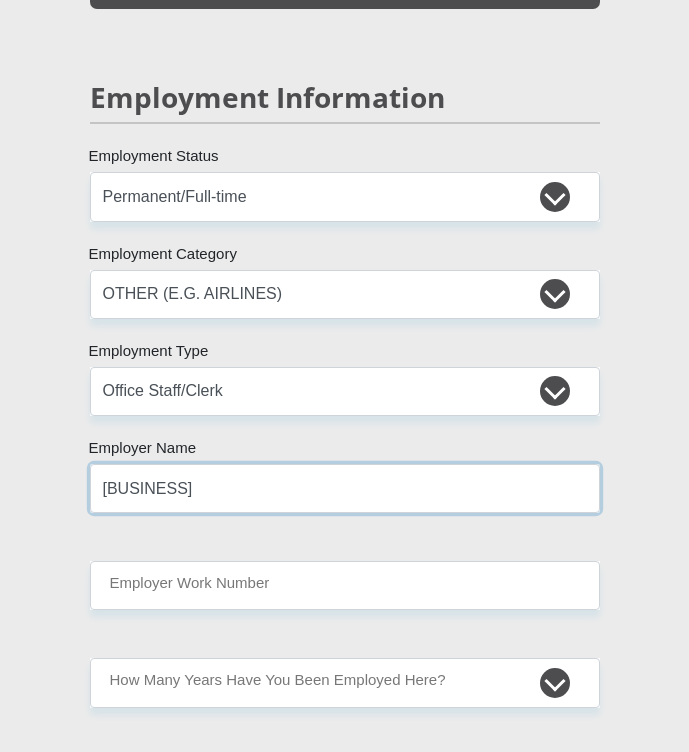 type on "[BUSINESS]" 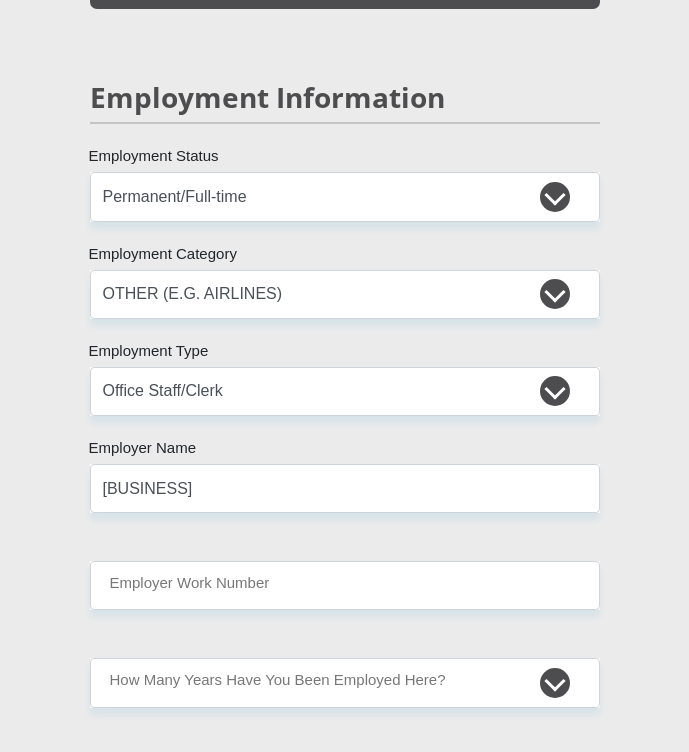 click on "[TITLE]
[FIRST]
[LAST]
[ID]
[MESSAGE]
[COUNTRY]
[COUNTRY]
[COUNTRY]
[COUNTRY]
[COUNTRY]
[COUNTRY]
[COUNTRY]
[COUNTRY]
[COUNTRY]
[COUNTRY]
[COUNTRY]
[COUNTRY]  [COUNTRY]" at bounding box center (345, -106) 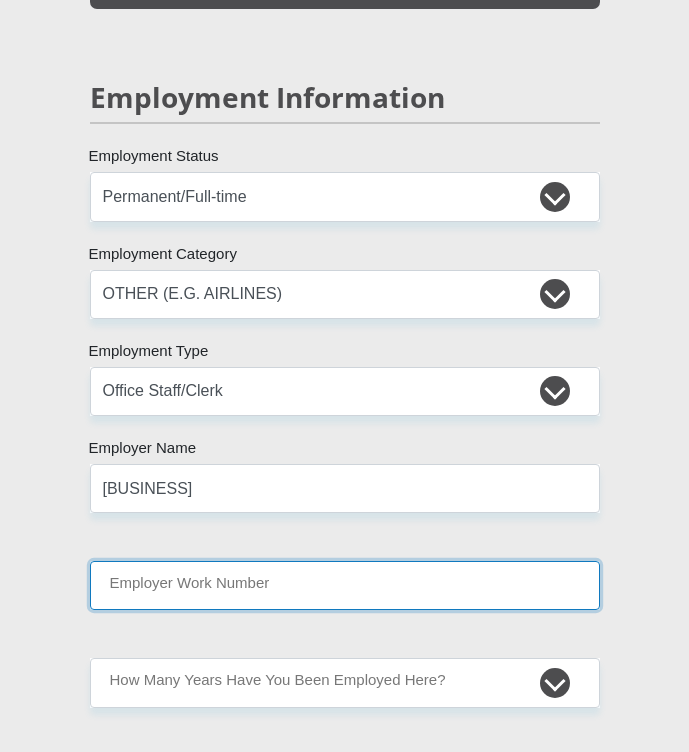 click on "Employer Work Number" at bounding box center [345, 585] 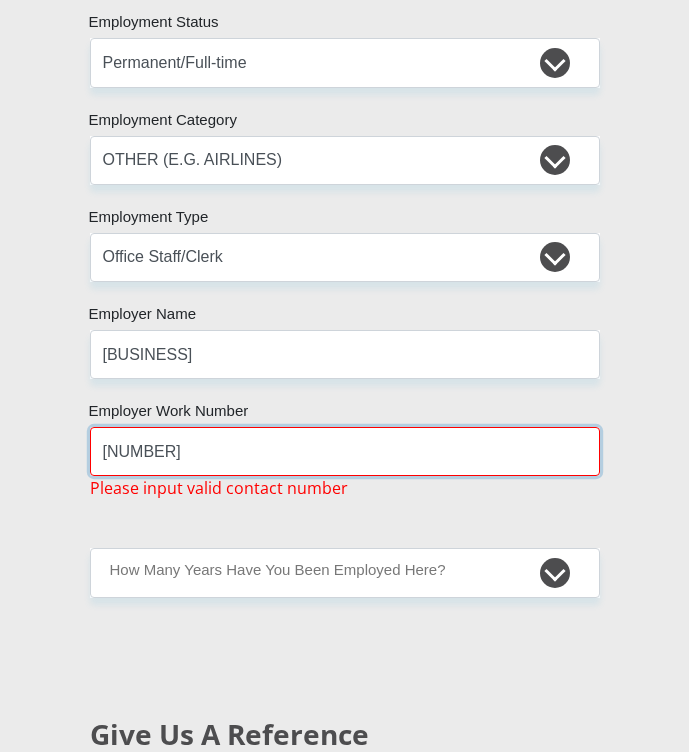 scroll, scrollTop: 5000, scrollLeft: 0, axis: vertical 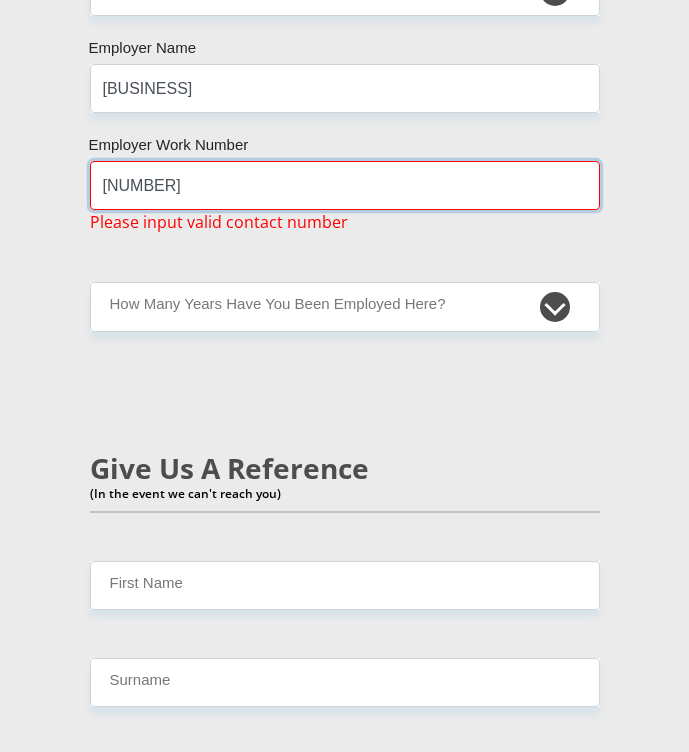 type on "[NUMBER]" 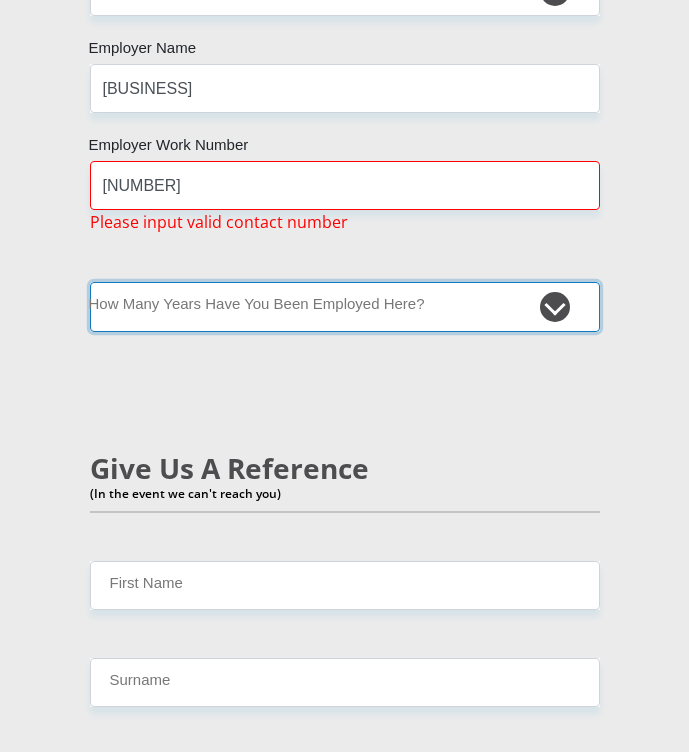 click on "less than 1 year
1-3 years
3-5 years
5+ years" at bounding box center (345, 306) 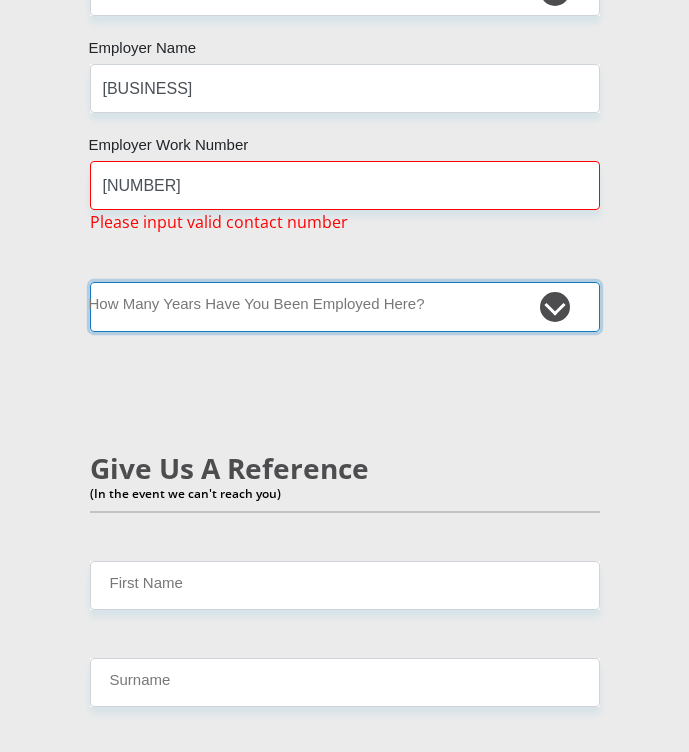 select on "24" 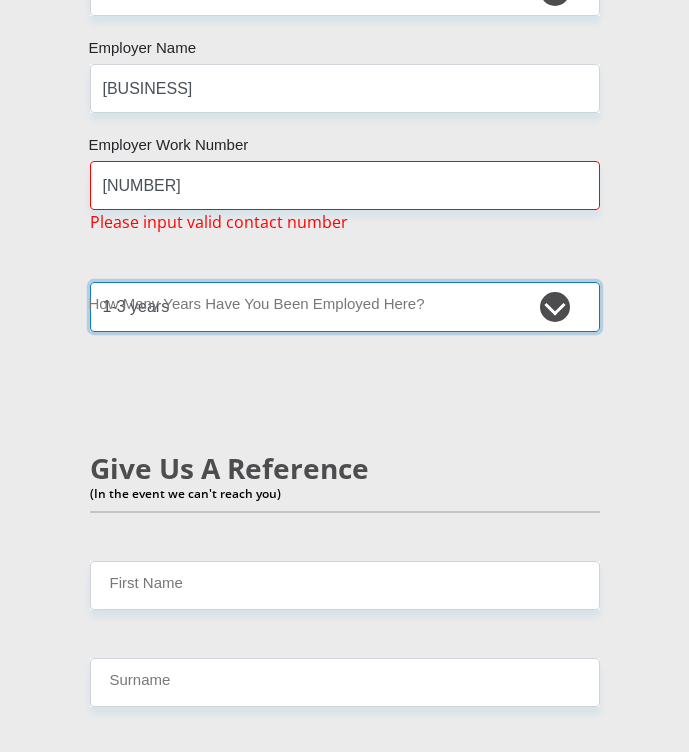click on "less than 1 year
1-3 years
3-5 years
5+ years" at bounding box center (345, 306) 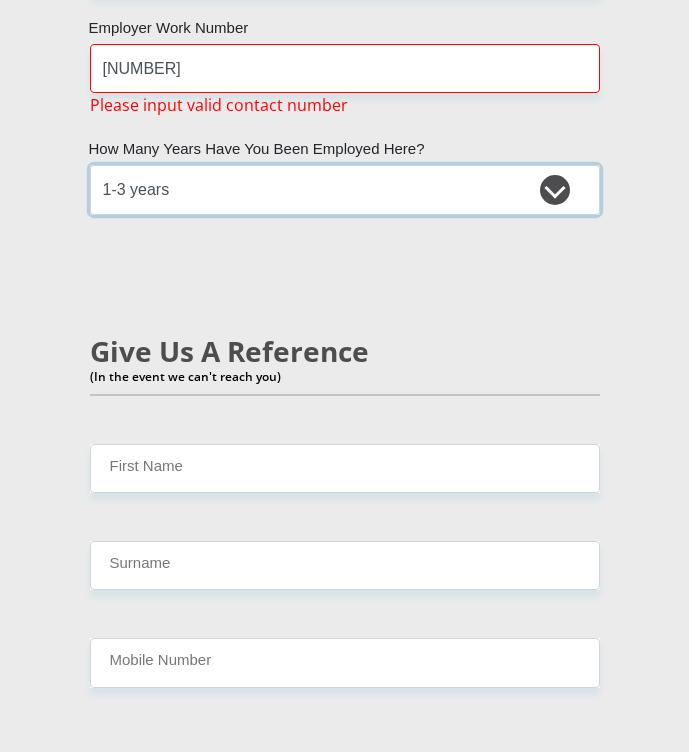 scroll, scrollTop: 5200, scrollLeft: 0, axis: vertical 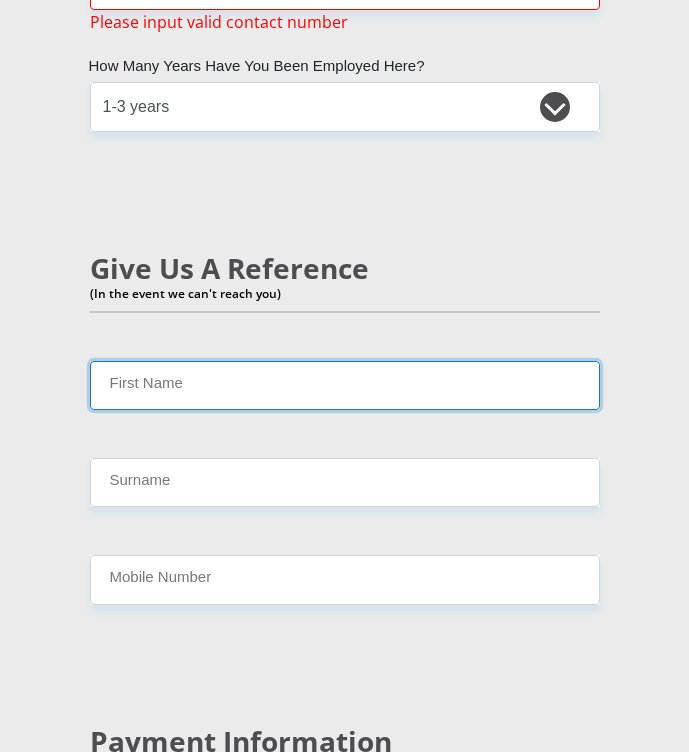 click on "First Name" at bounding box center (345, 385) 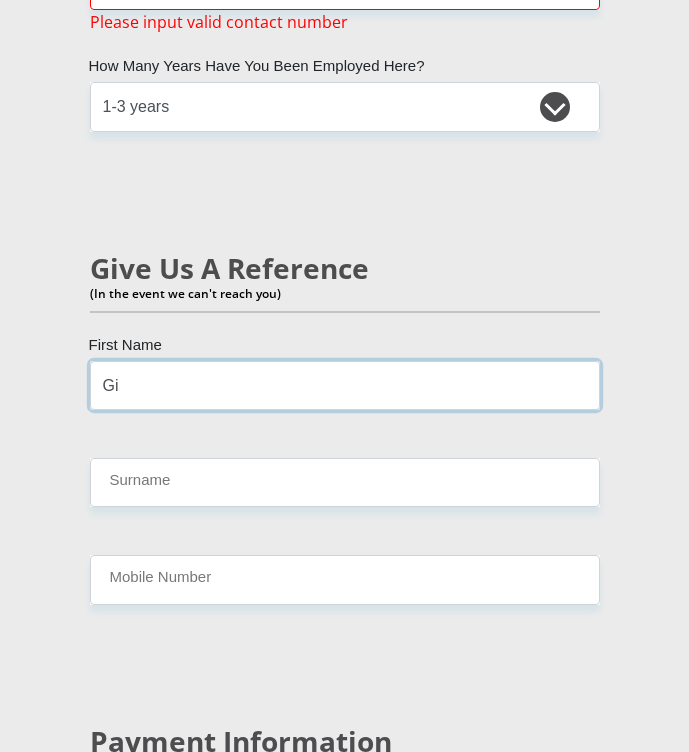 type on "G" 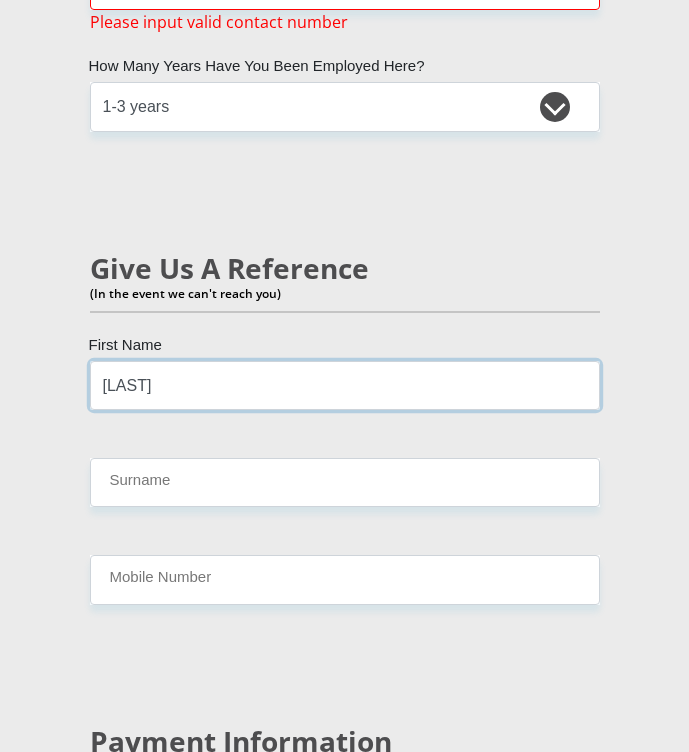 type on "[LAST]" 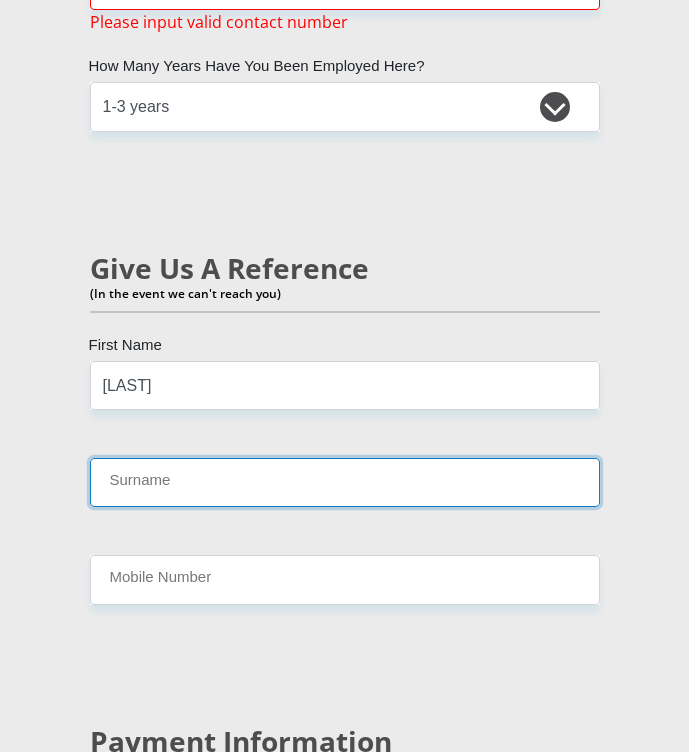 click on "Surname" at bounding box center [345, 482] 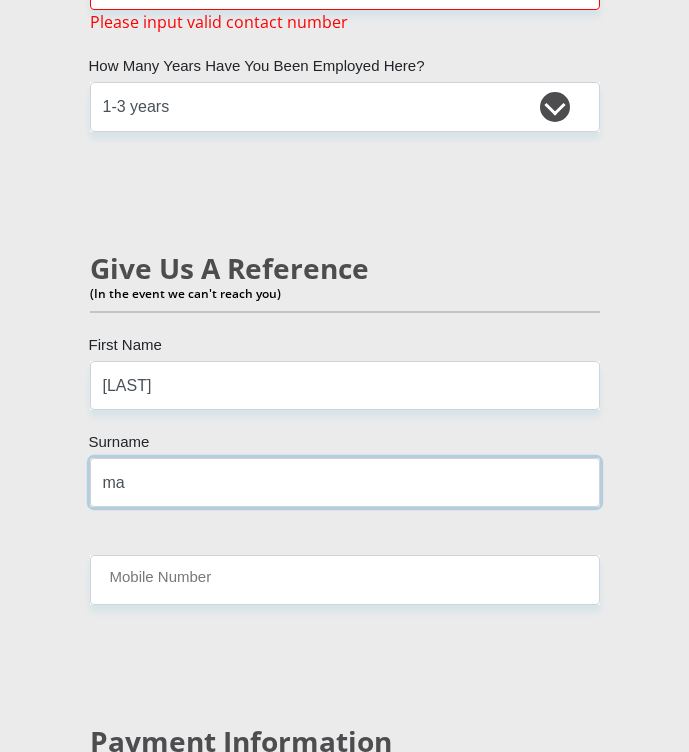 type on "m" 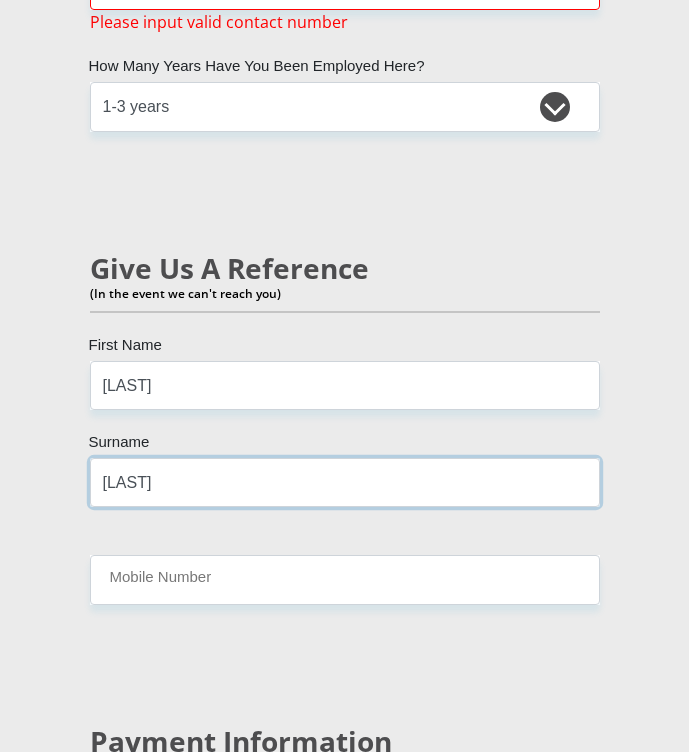 type on "[LAST]" 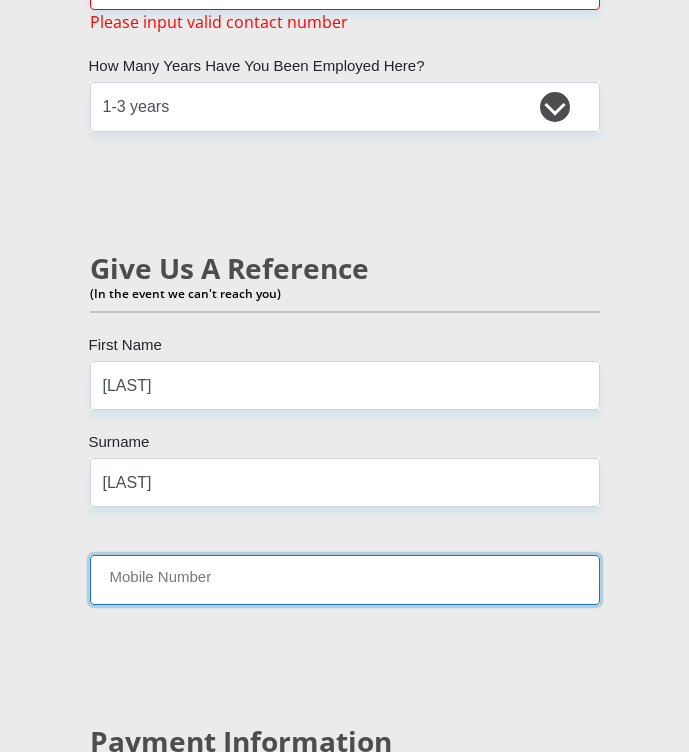 click on "Mobile Number" at bounding box center (345, 579) 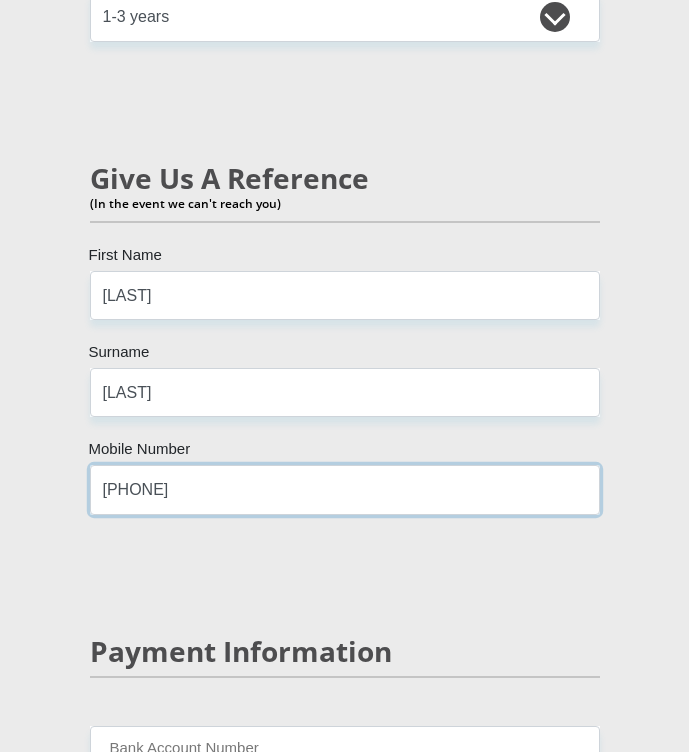 scroll, scrollTop: 4977, scrollLeft: 0, axis: vertical 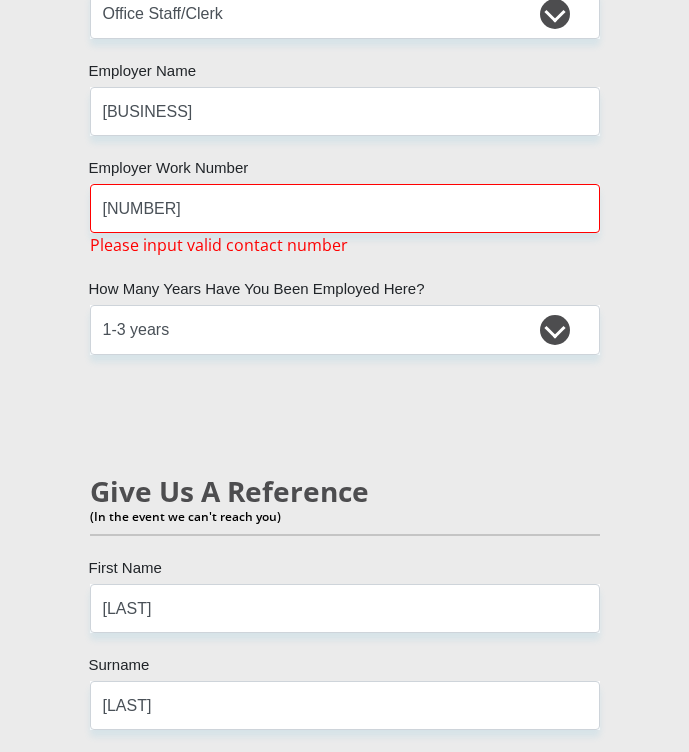 type on "[PHONE]" 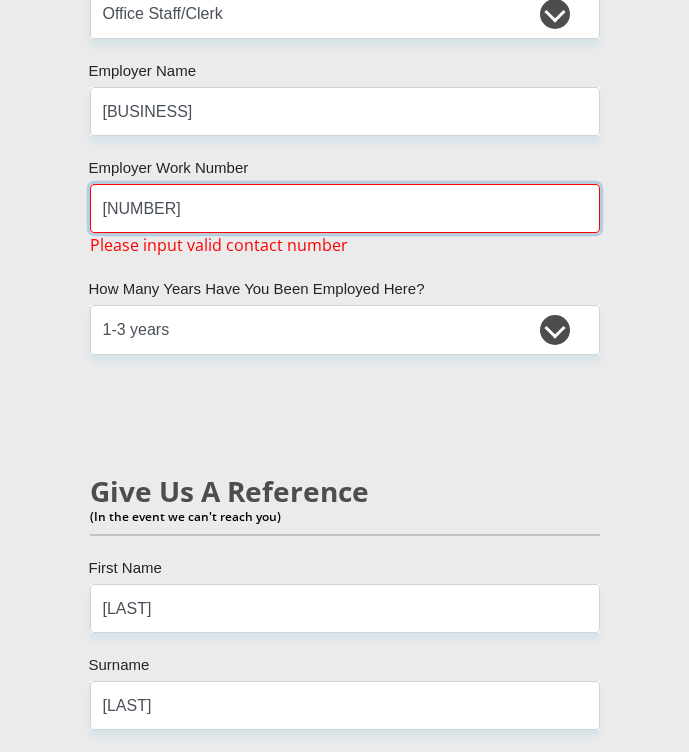 click on "[NUMBER]" at bounding box center [345, 208] 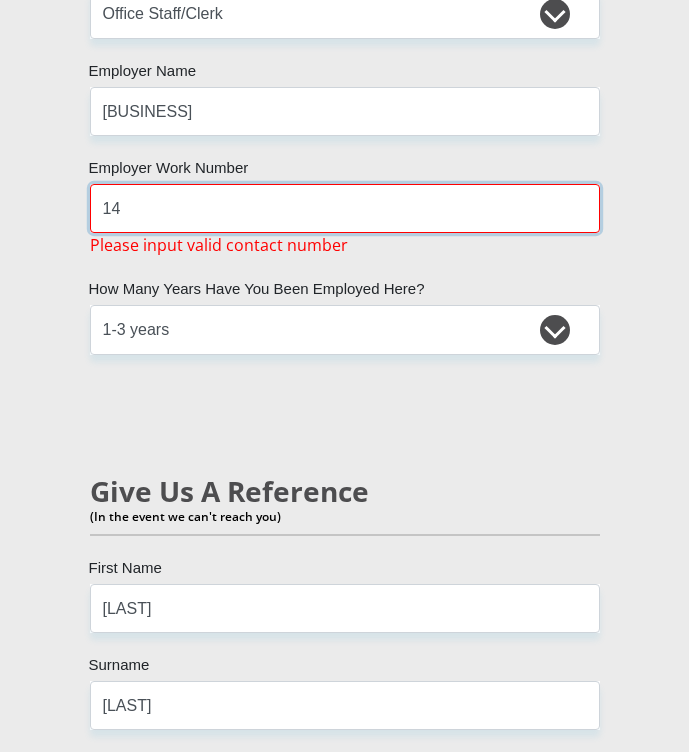 type on "1" 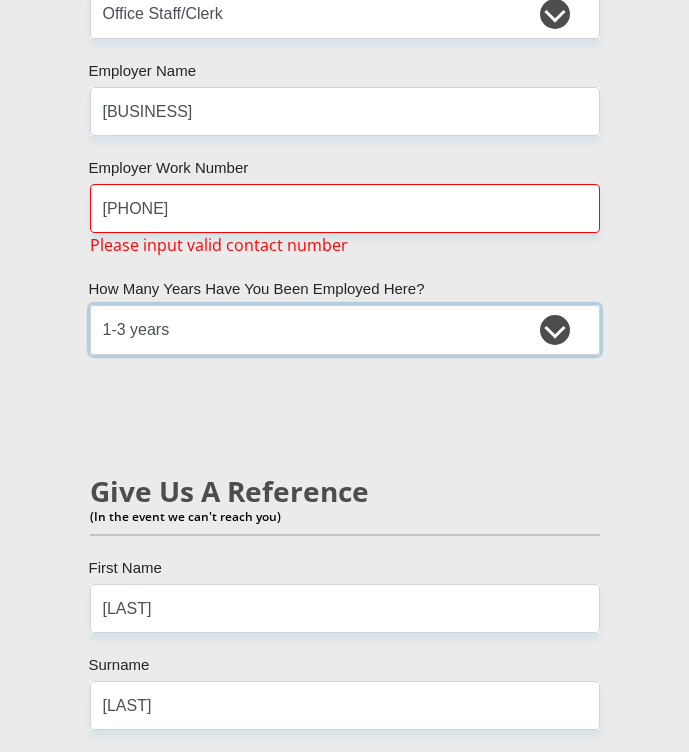 click on "less than 1 year
1-3 years
3-5 years
5+ years" at bounding box center (345, 329) 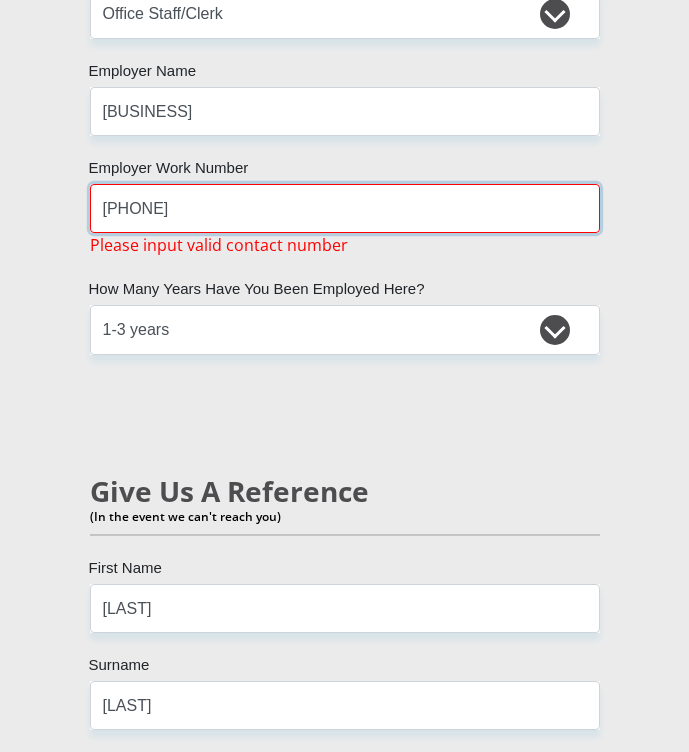 click on "[PHONE]" at bounding box center [345, 208] 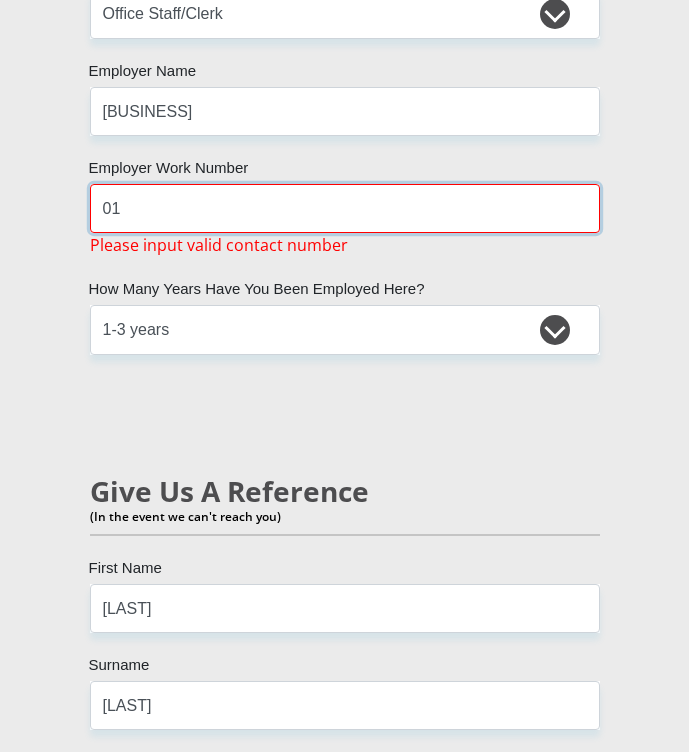 type on "0" 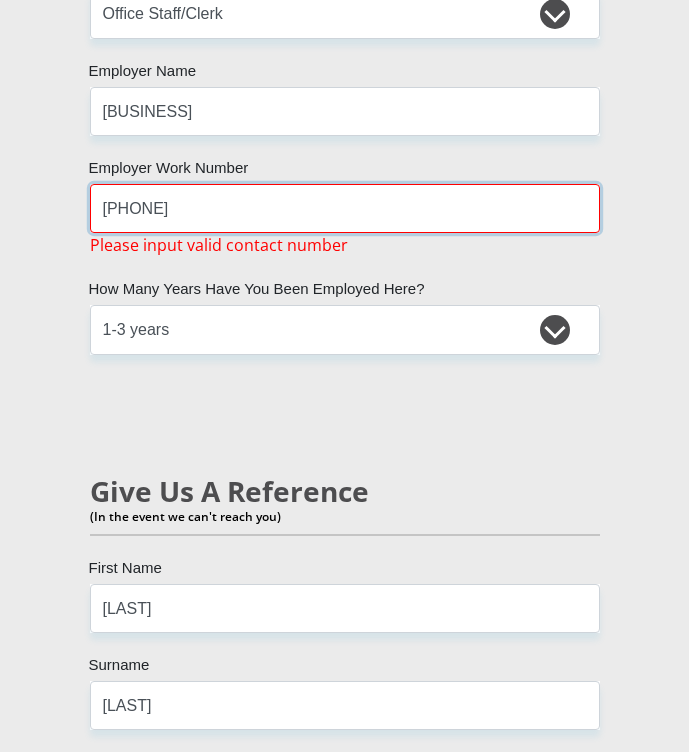 type on "[PHONE]" 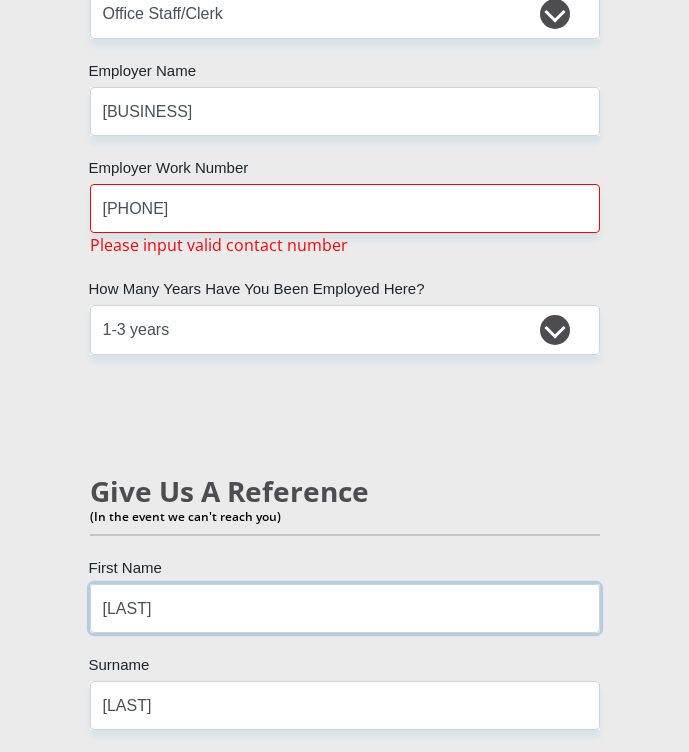 click on "[LAST]" at bounding box center (345, 608) 